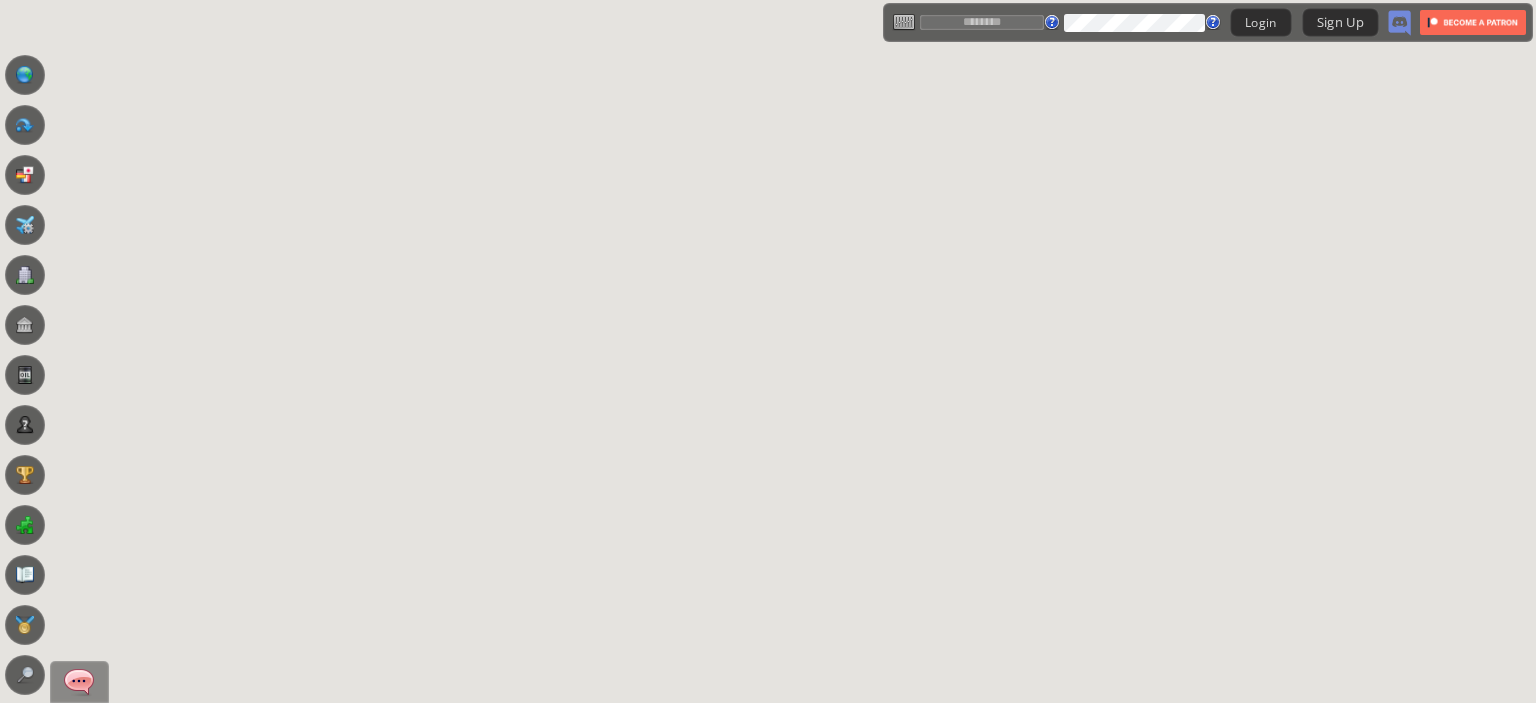 scroll, scrollTop: 0, scrollLeft: 0, axis: both 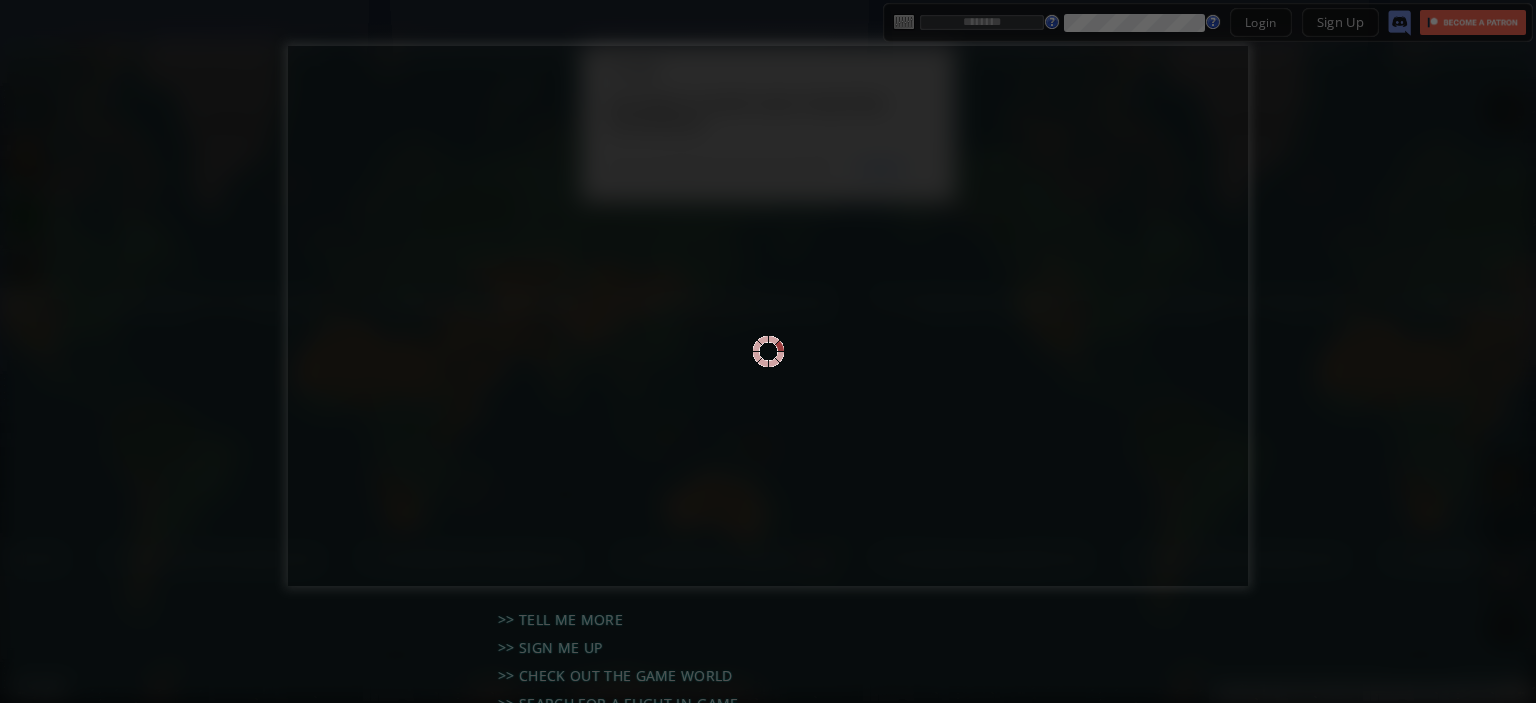 type on "********" 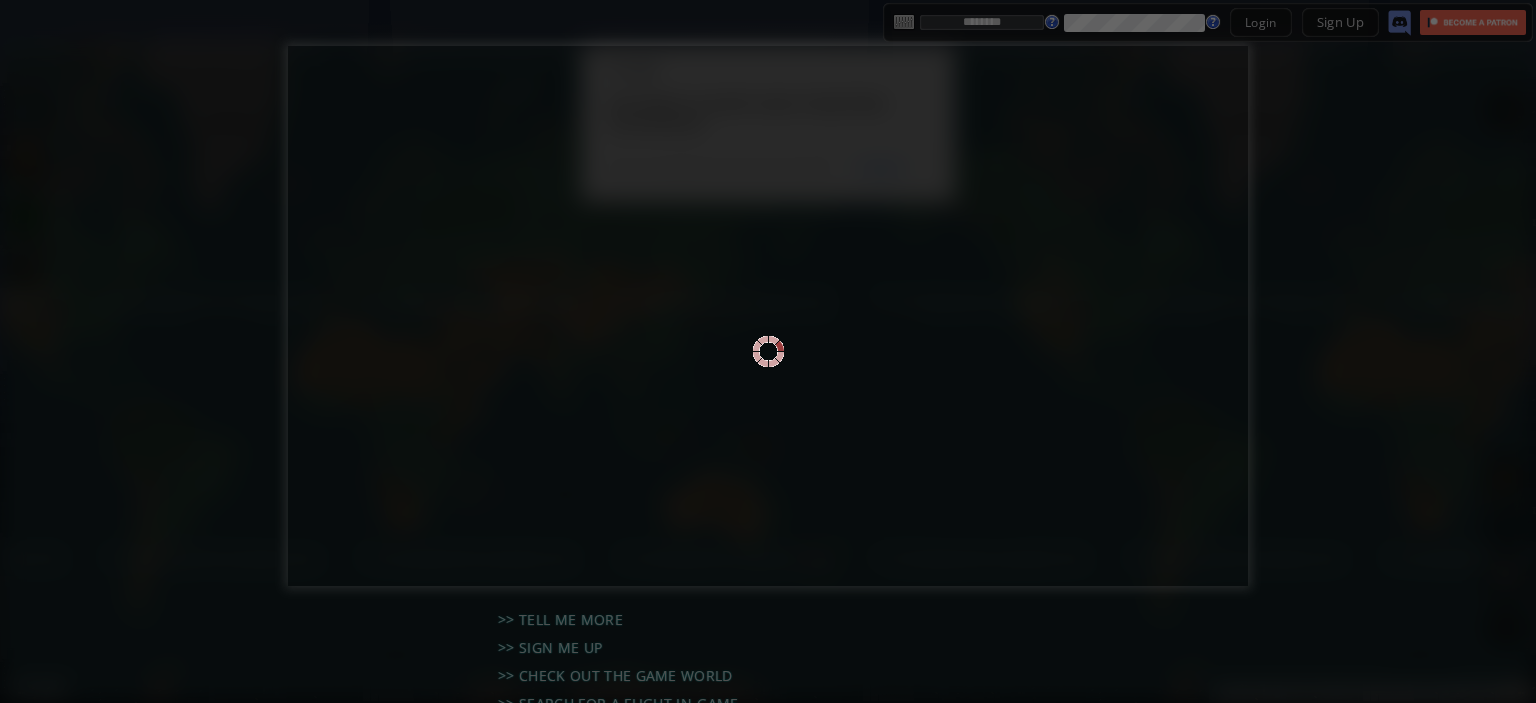 click at bounding box center (768, 351) 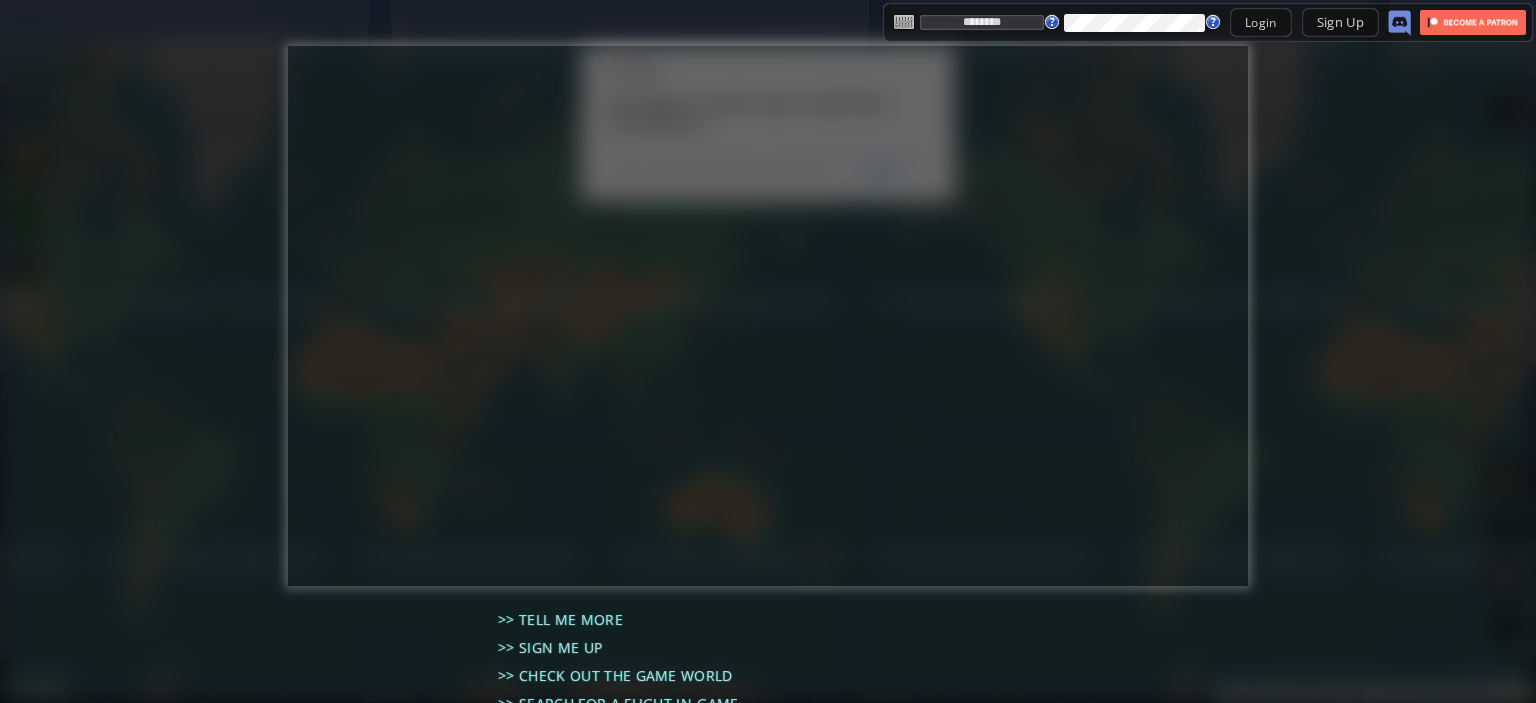 click on "********" at bounding box center [982, 22] 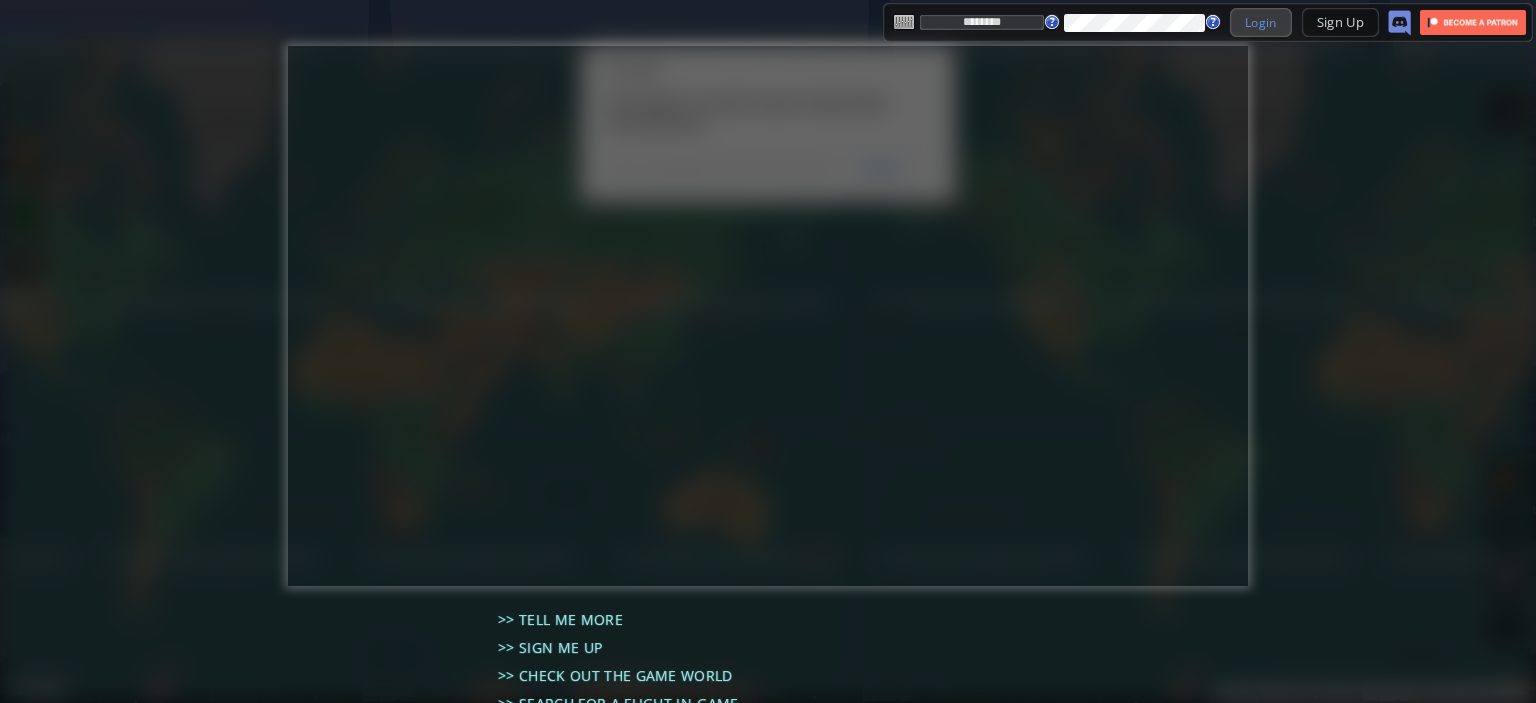 click on "Login" at bounding box center (1261, 22) 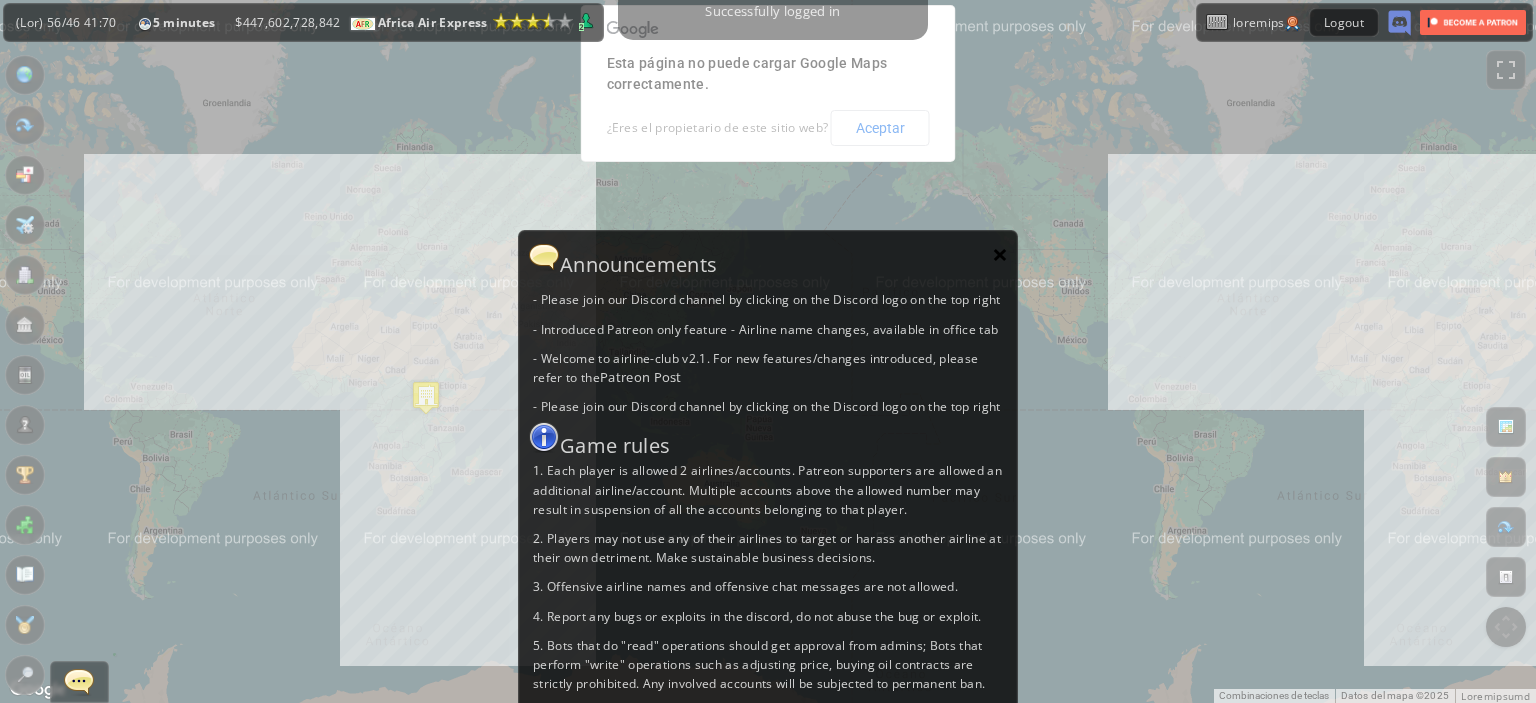 click on "×" at bounding box center (1000, 254) 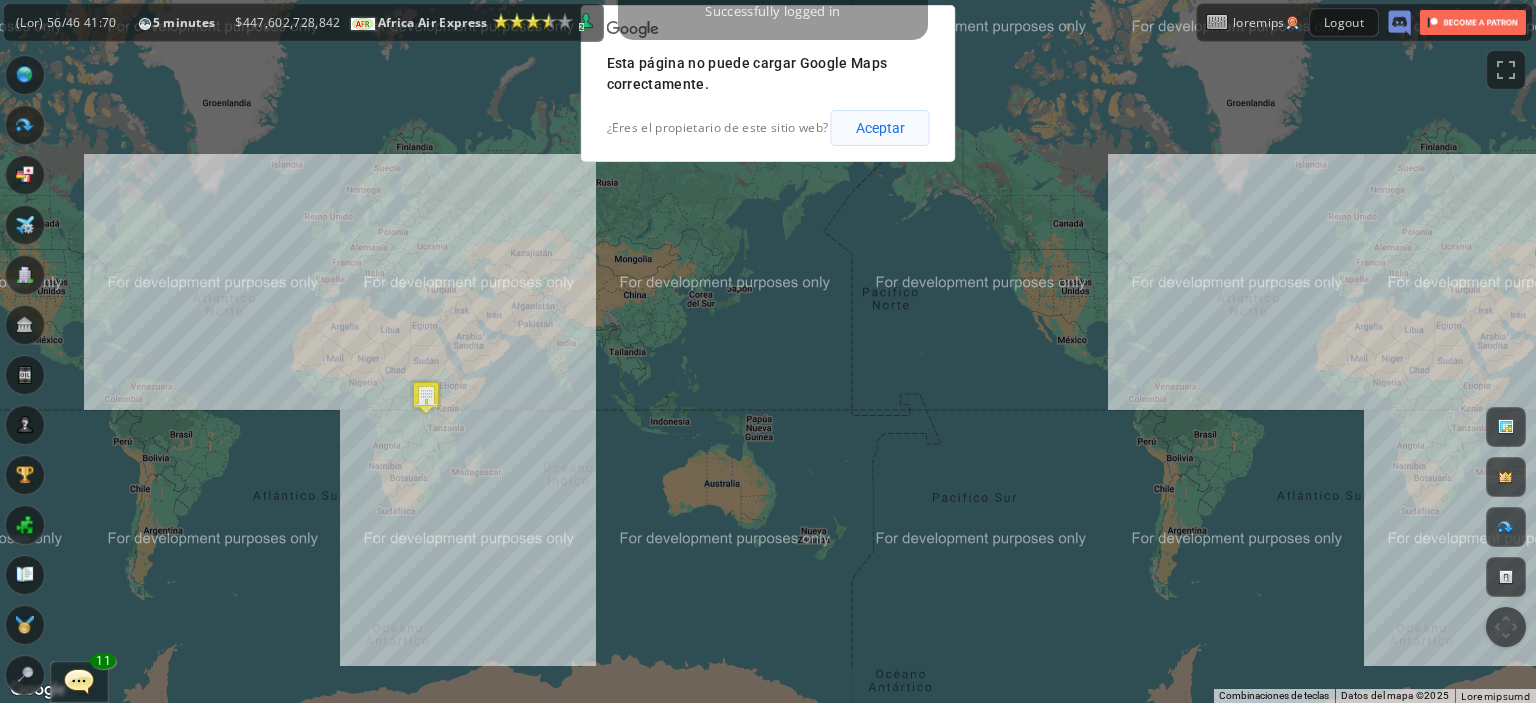 click on "Aceptar" at bounding box center [880, 128] 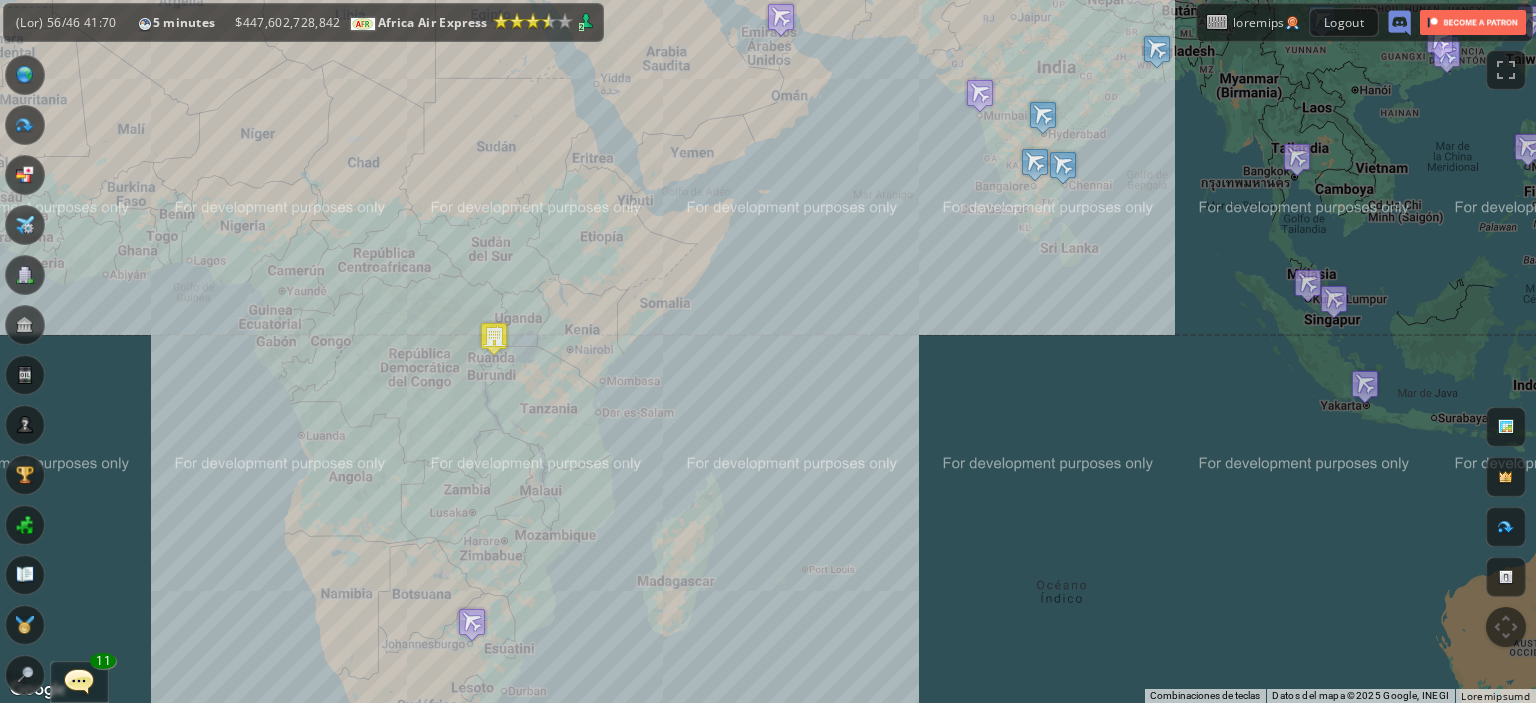 click on "Lore ipsumdo, sitametc adi elitse do eiusmo." at bounding box center [768, 351] 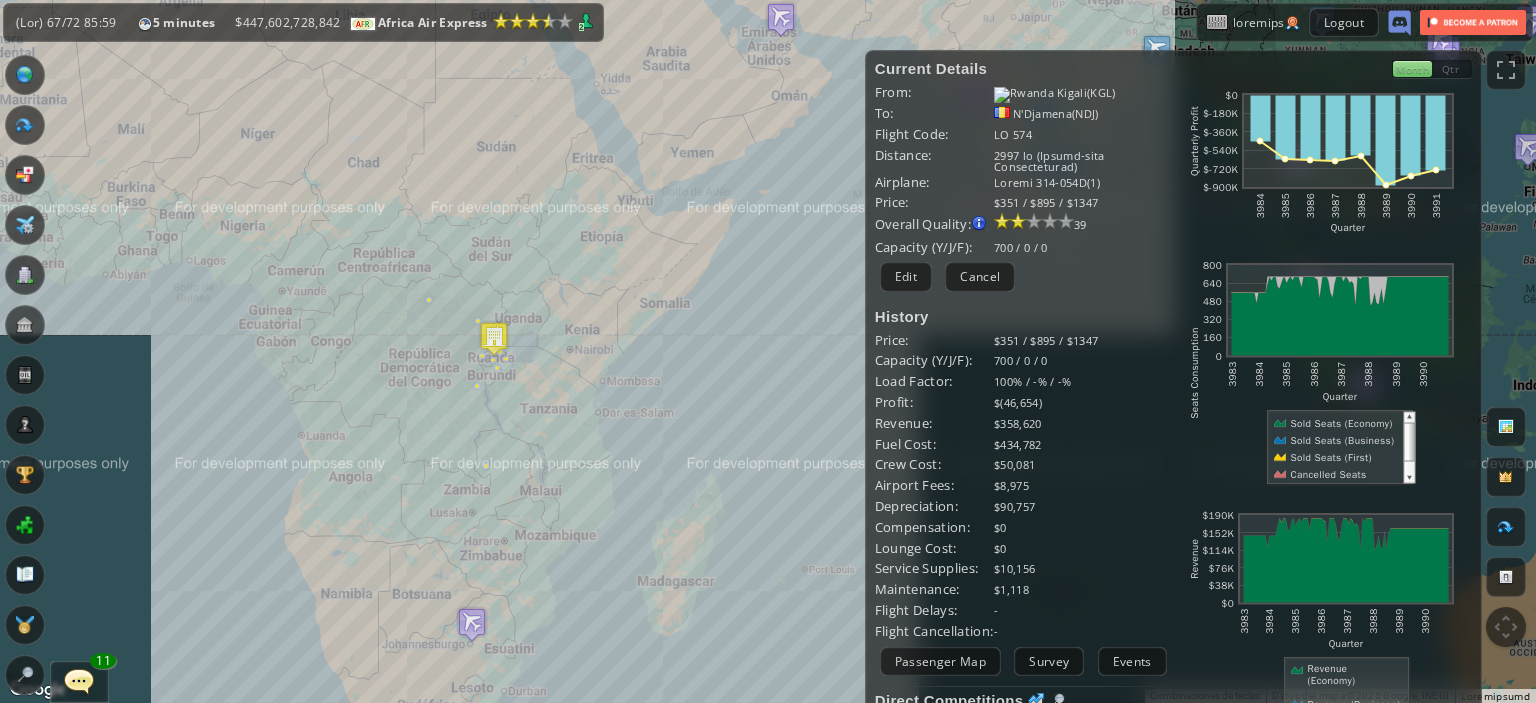 click at bounding box center [25, 125] 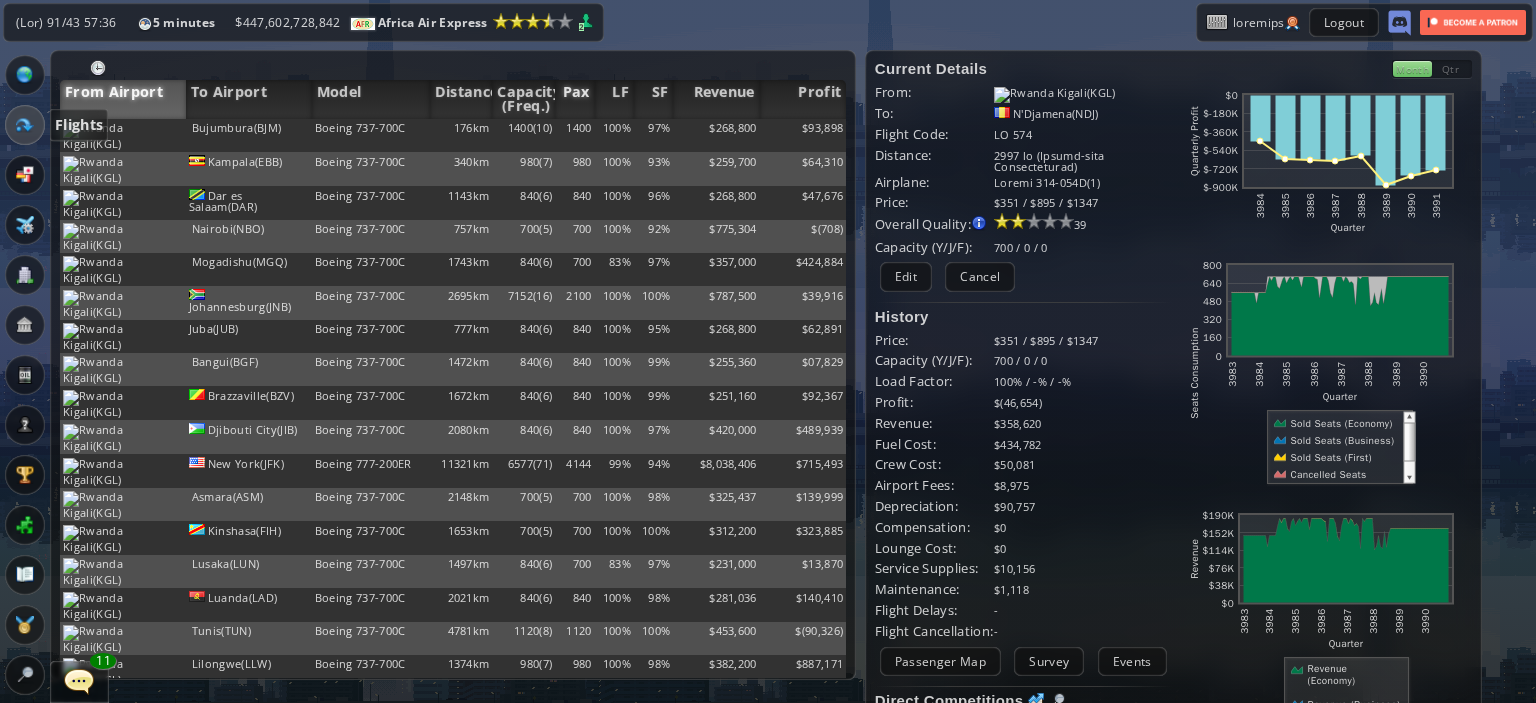 click on "Pax" at bounding box center (574, 99) 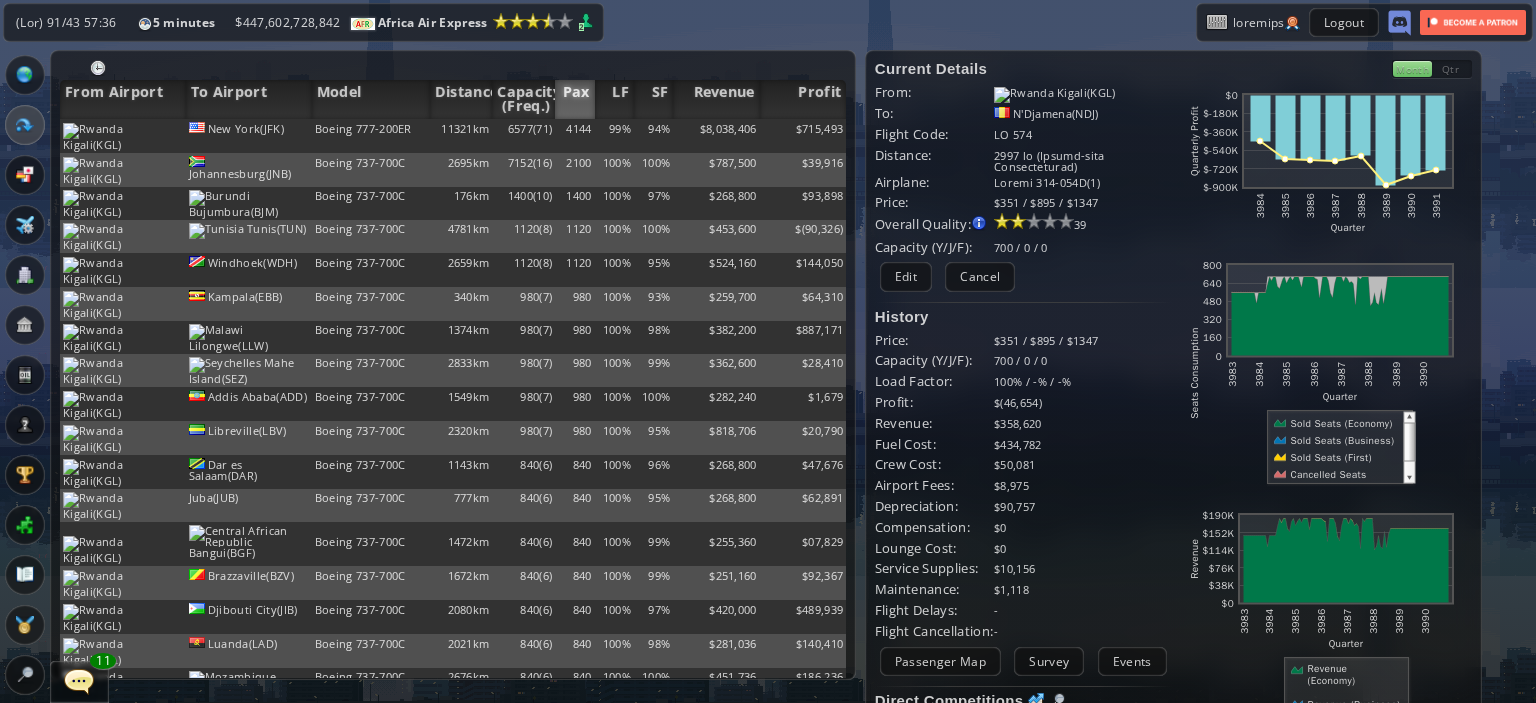 click on "Pax" at bounding box center [574, 99] 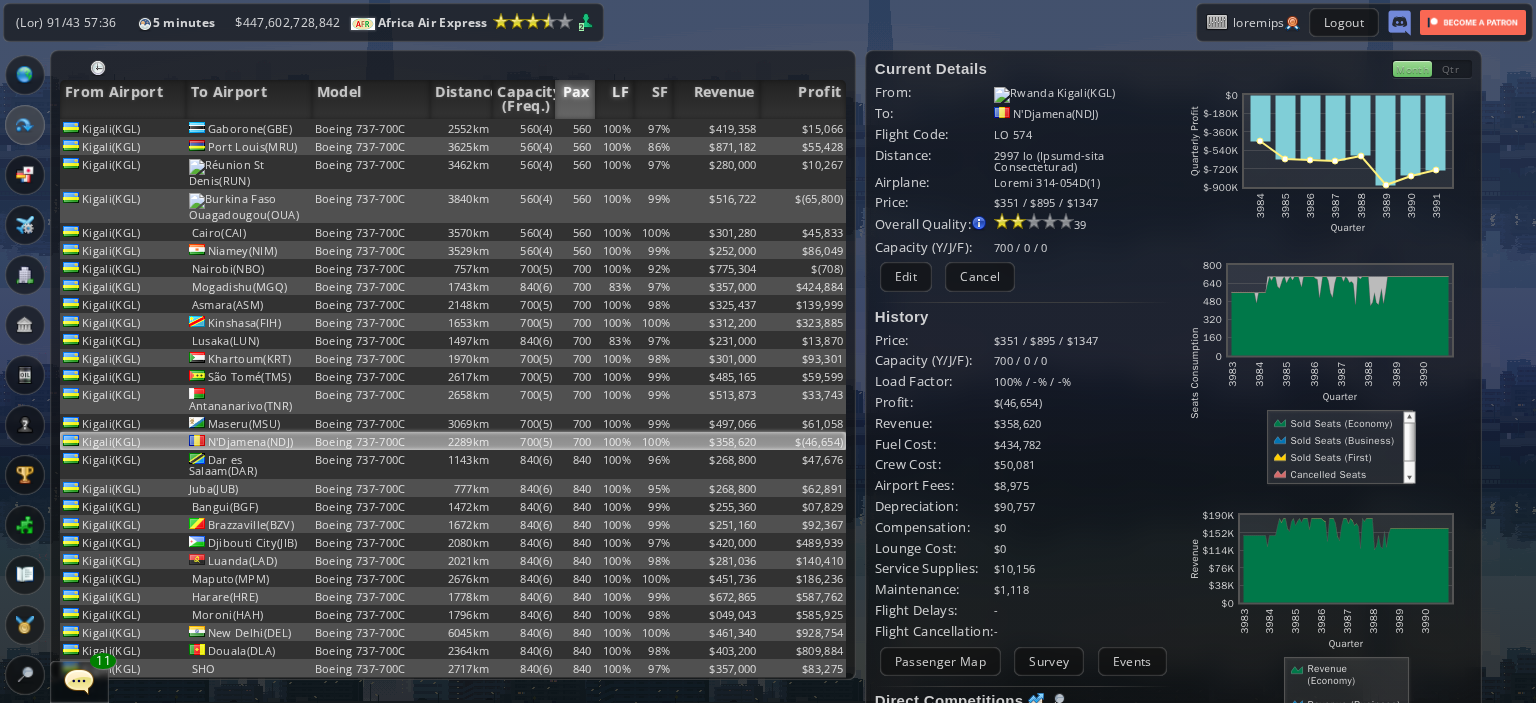click on "LF" at bounding box center (614, 99) 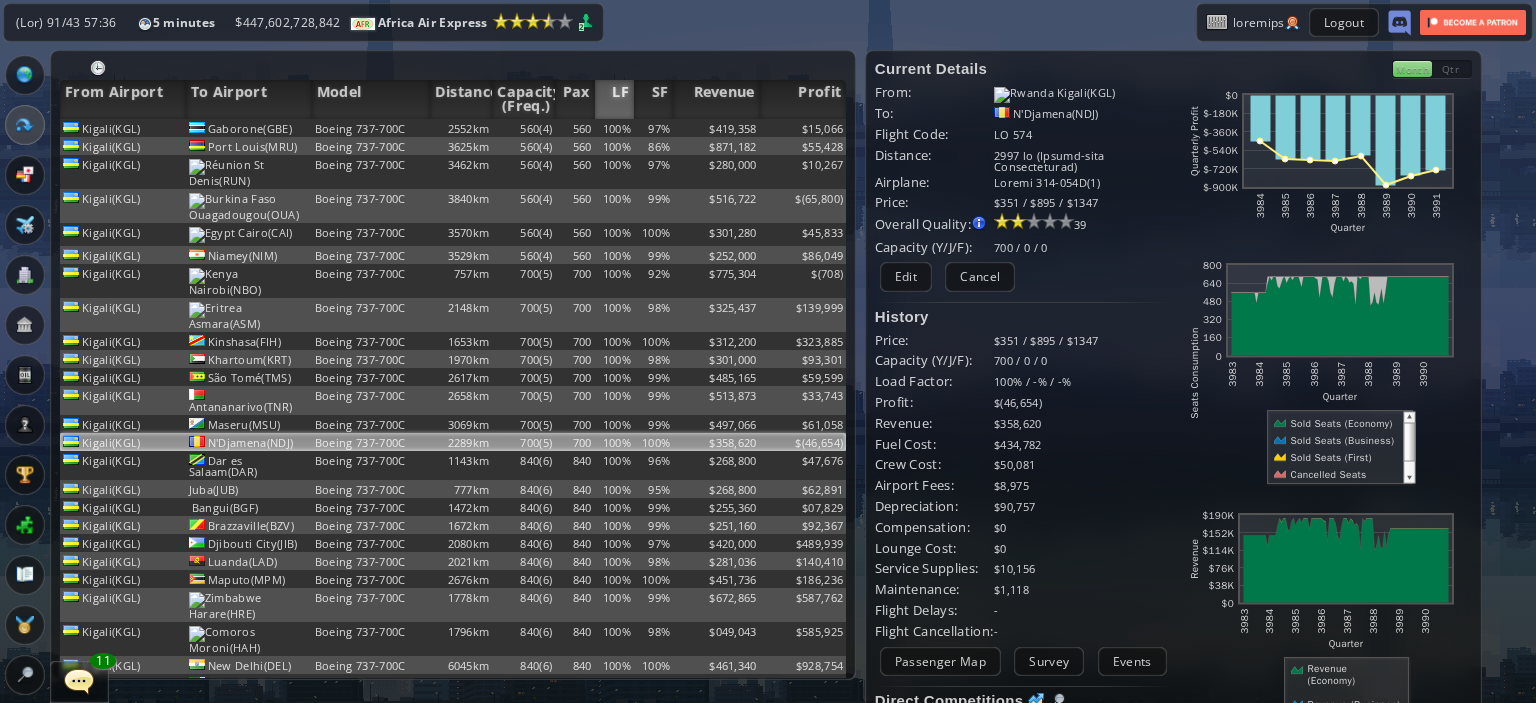 click on "LF" at bounding box center (614, 99) 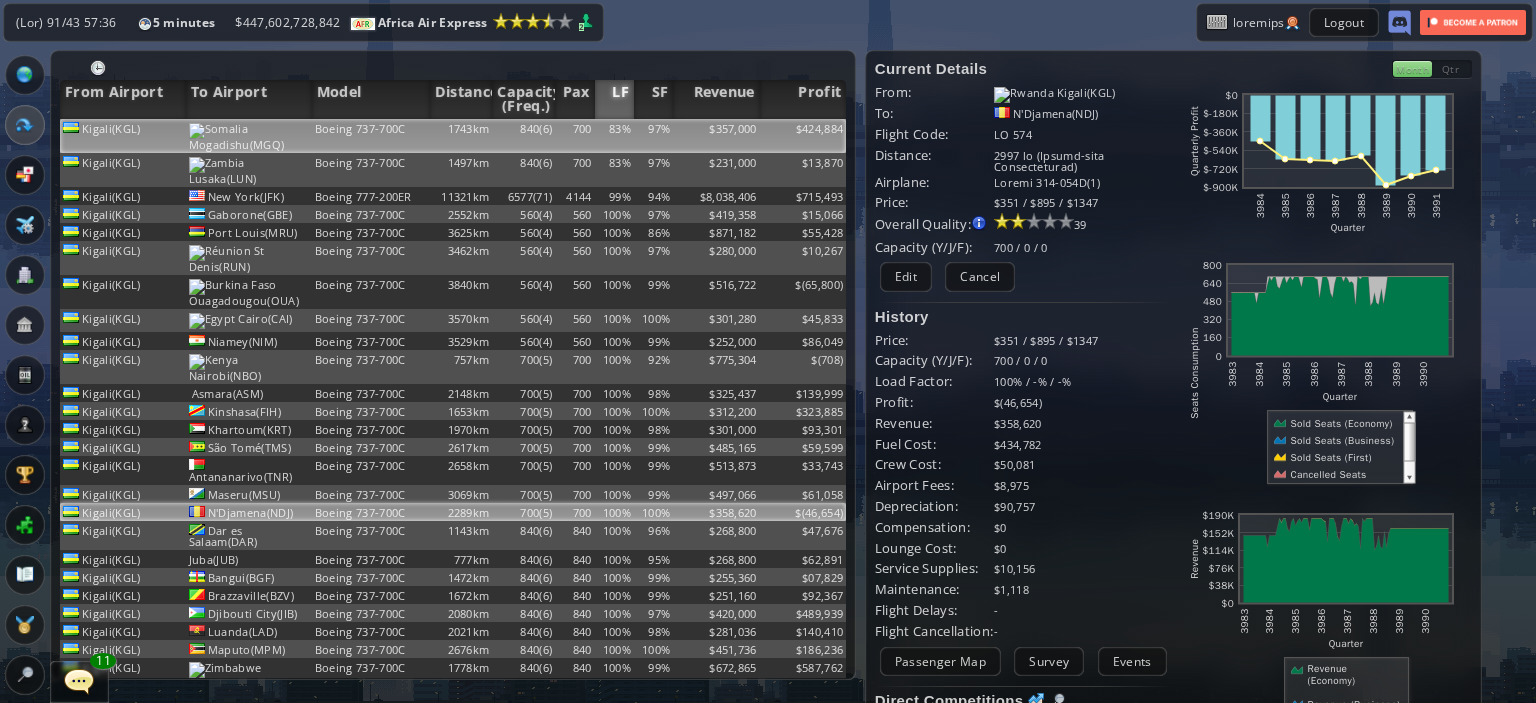 click on "$357,000" at bounding box center (716, 136) 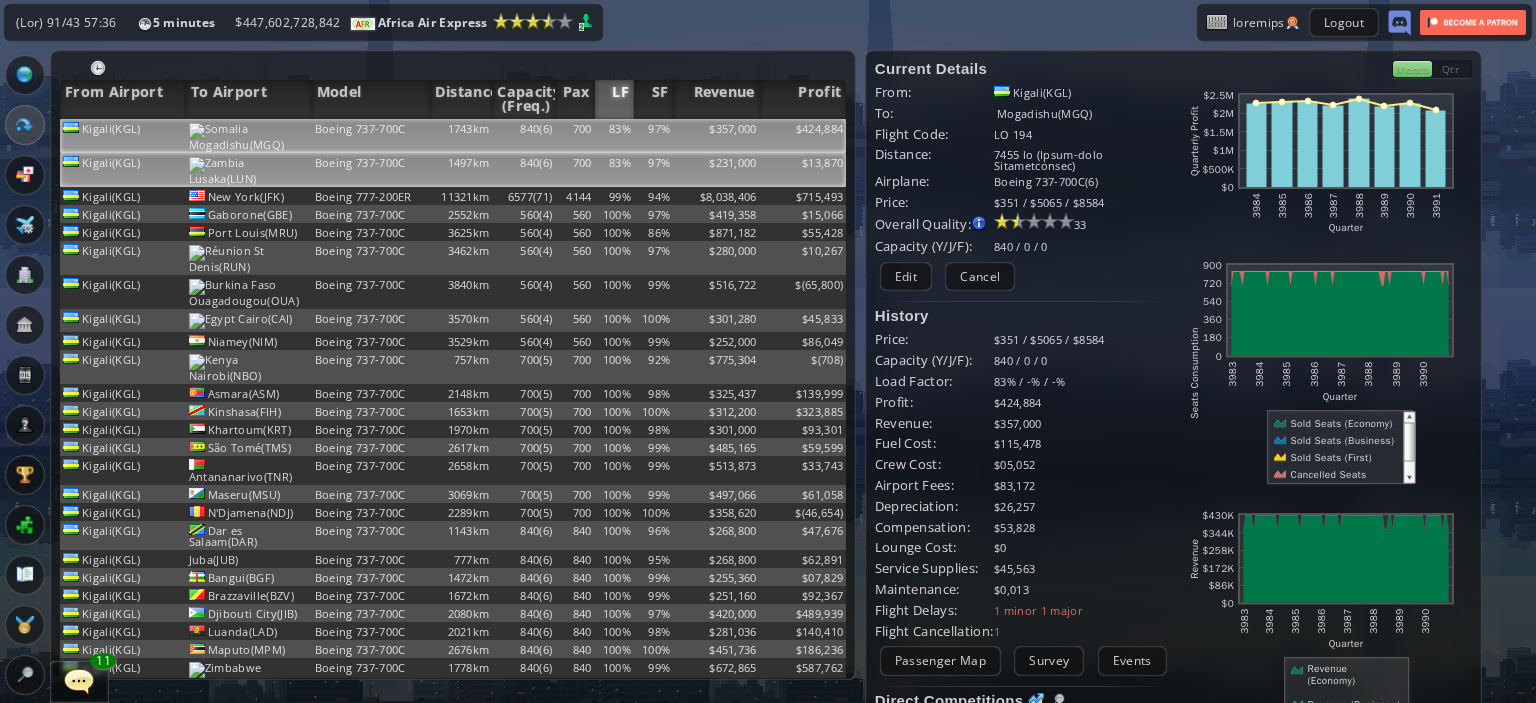 click on "700" at bounding box center (574, 136) 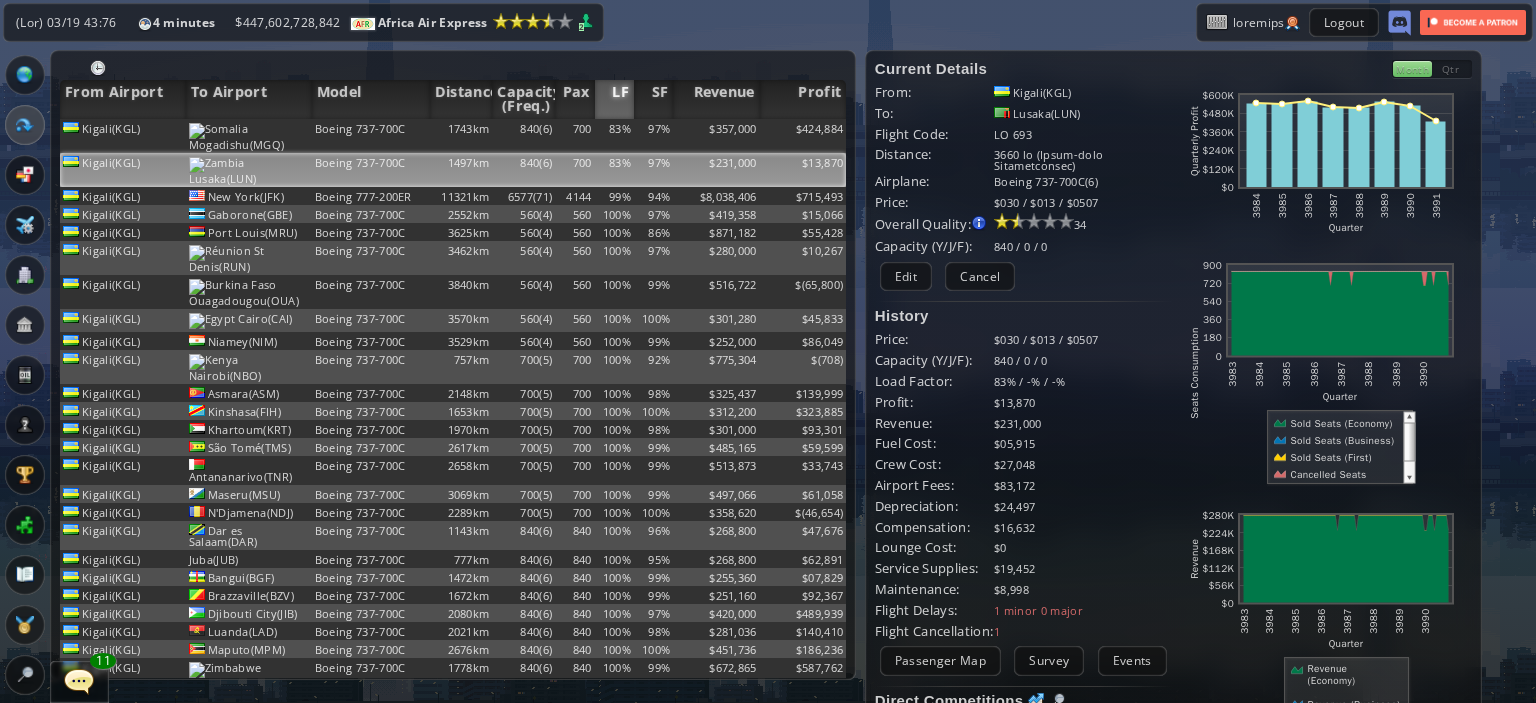 click at bounding box center [25, 75] 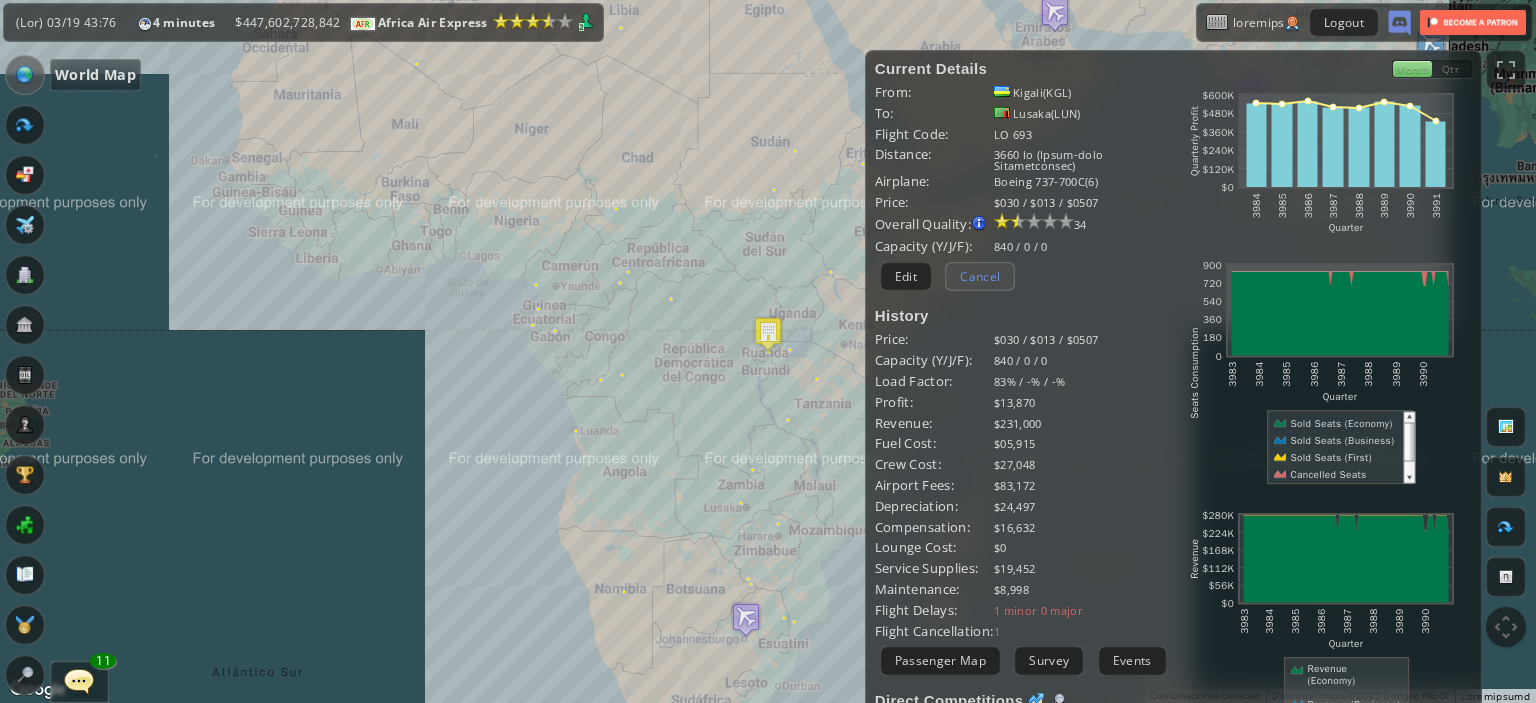 click on "Cancel" at bounding box center [980, 276] 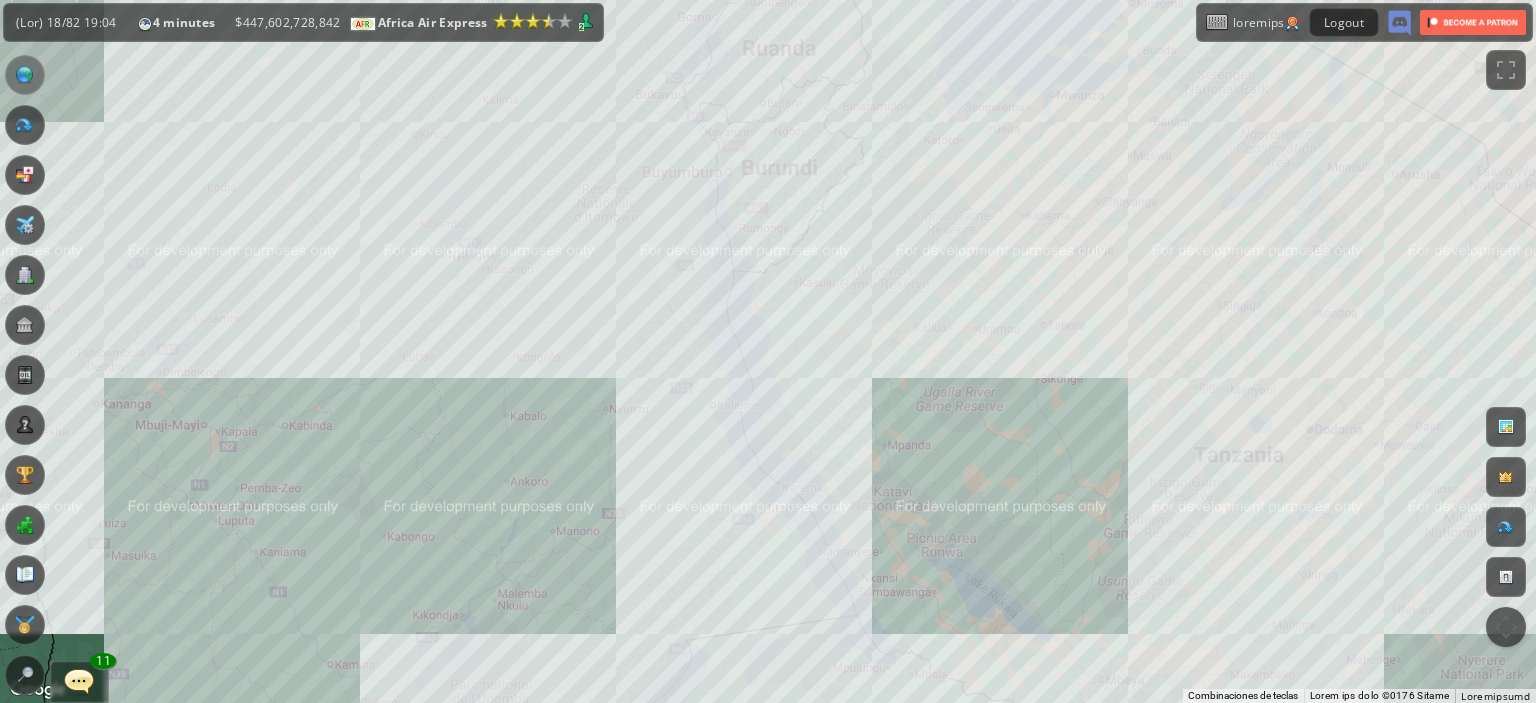 click on "Lore ipsumdo, sitametc adi elitse do eiusmo." at bounding box center [768, 351] 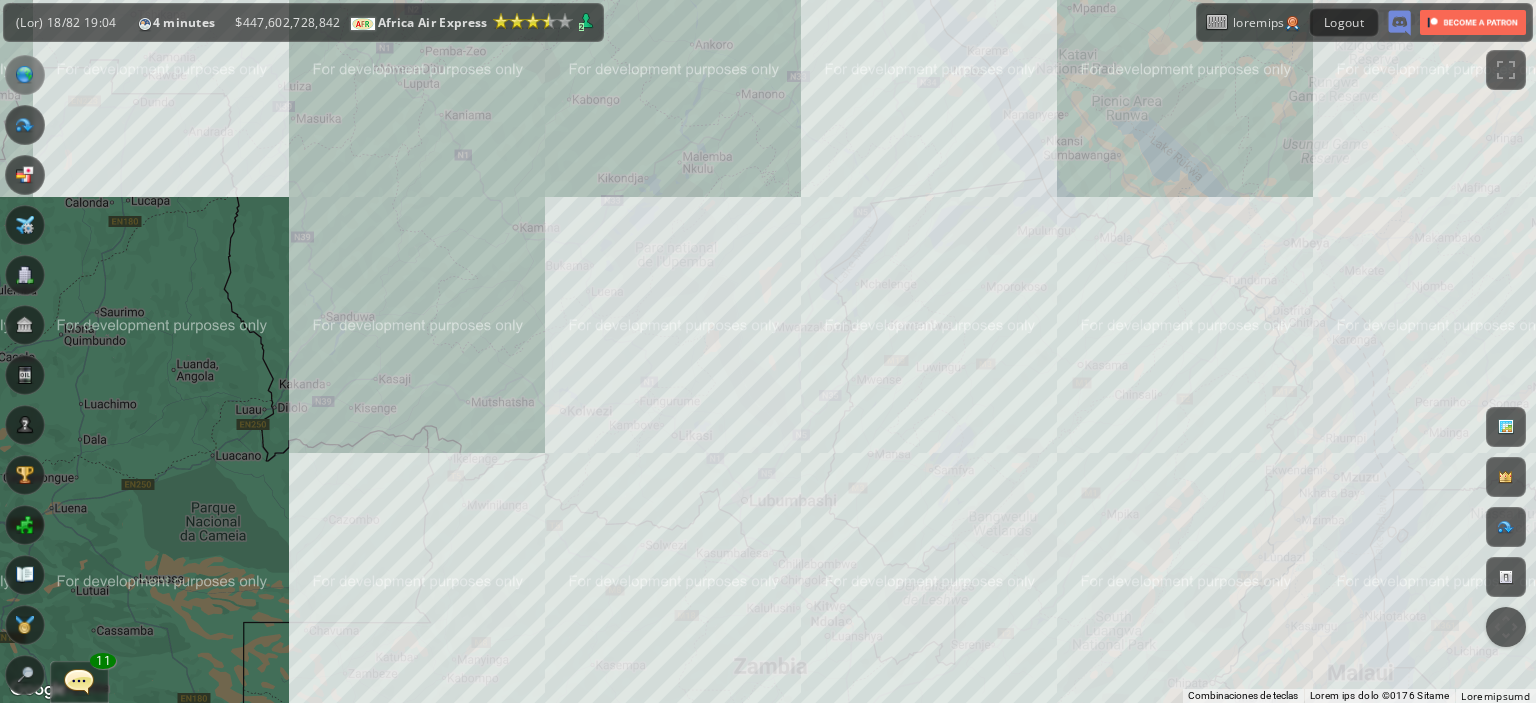 click on "Lore ipsumdo, sitametc adi elitse do eiusmo.
Tempori Utlabor  ( ETD )
( Magnaa )
056,432  ( 3 )
0  ( 7808 e )
8
Admi Veniam
Quis Nostrud
Exerci Ull
Laborisnis" at bounding box center [768, 351] 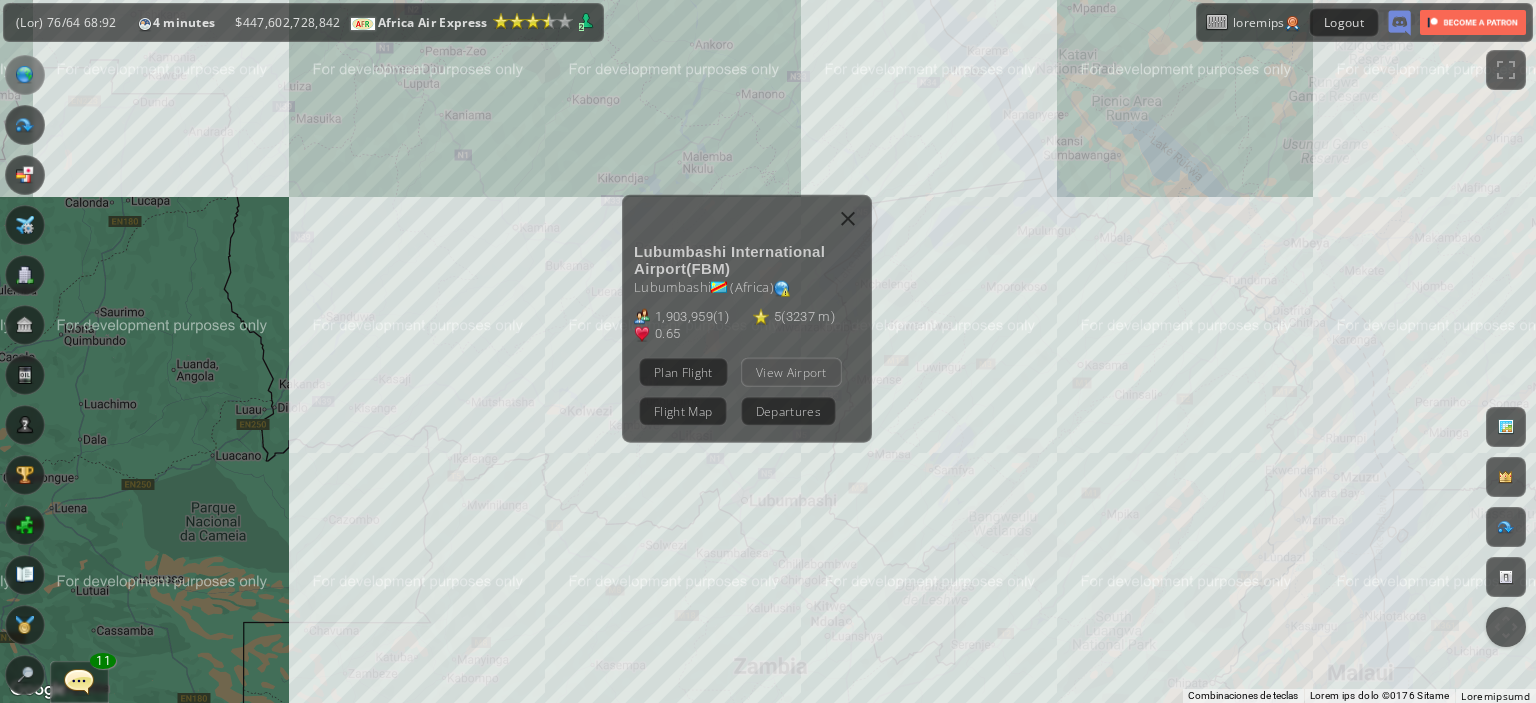 click on "View Airport" at bounding box center (791, 371) 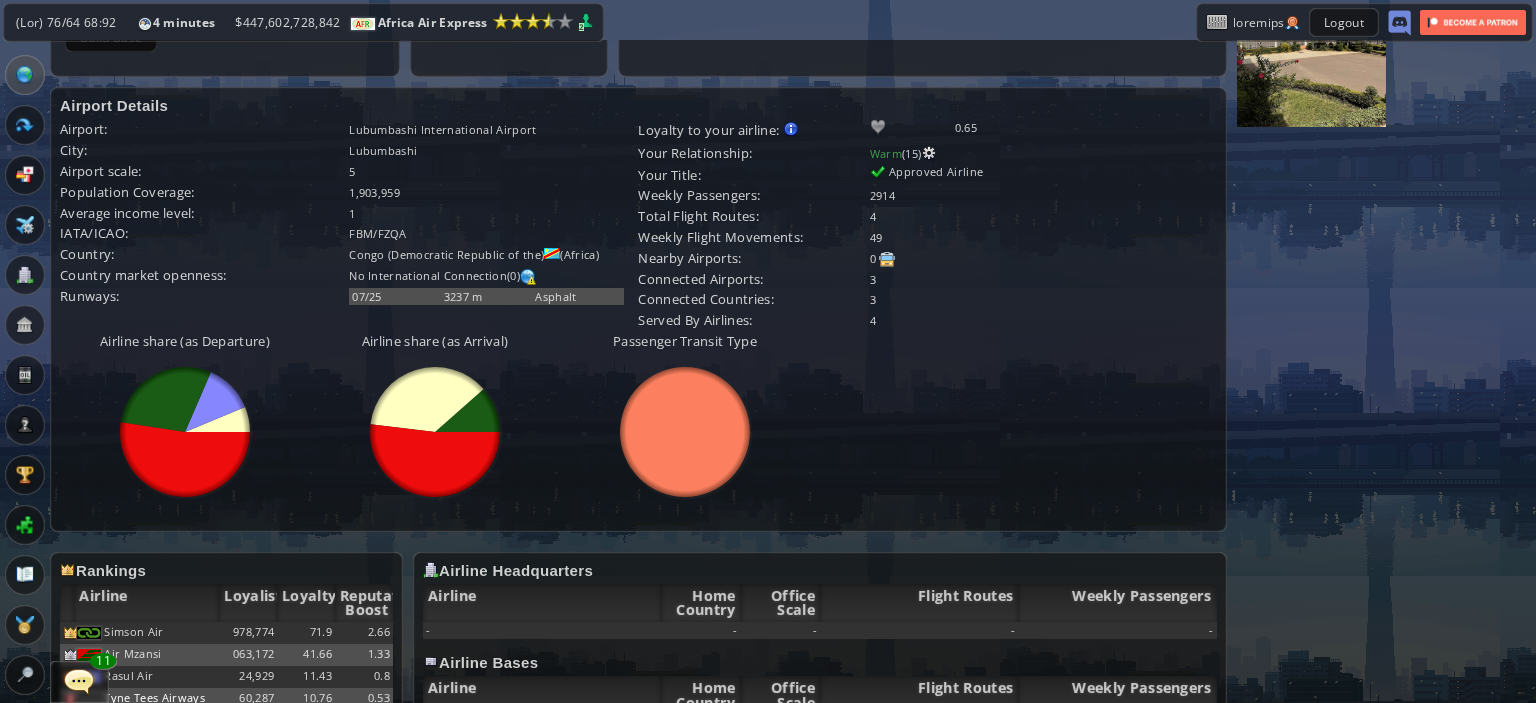 scroll, scrollTop: 413, scrollLeft: 0, axis: vertical 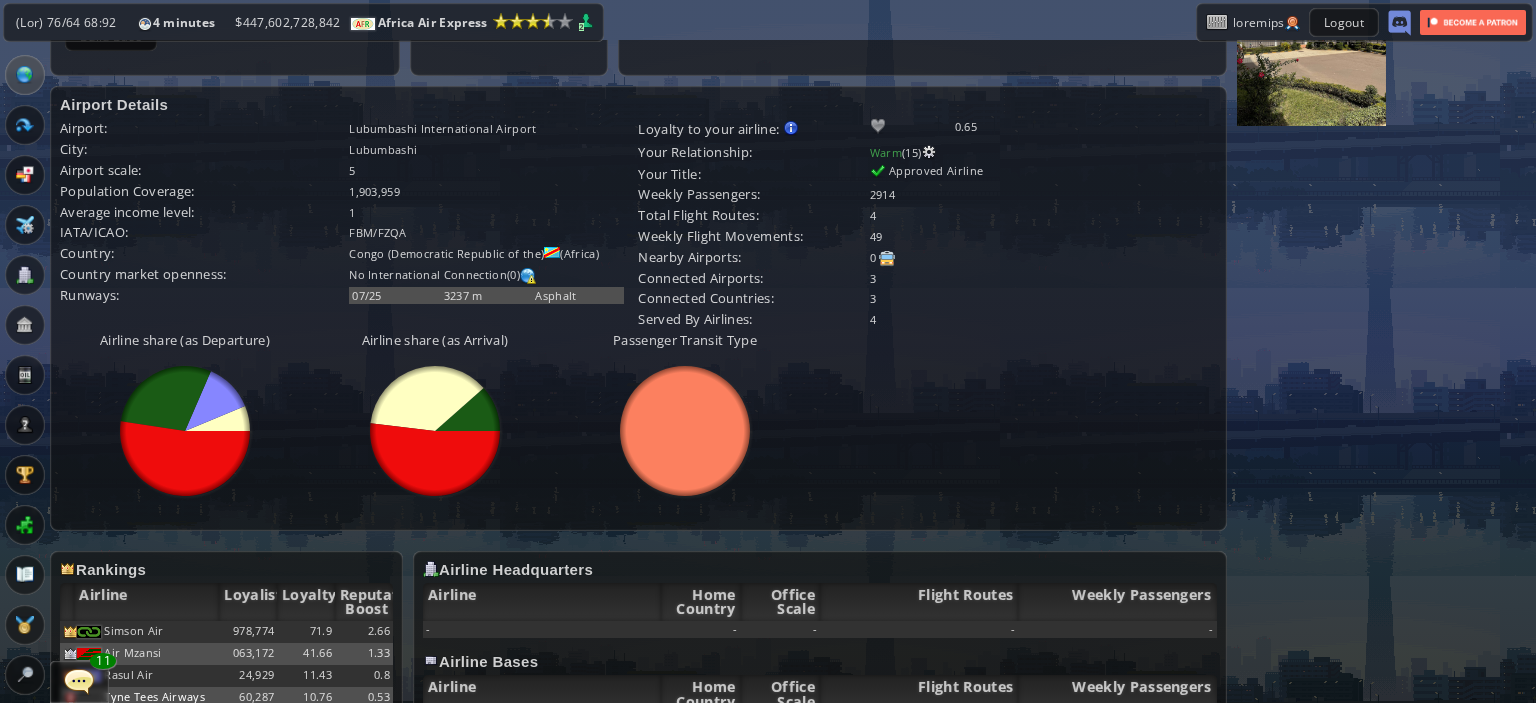 click at bounding box center (25, 75) 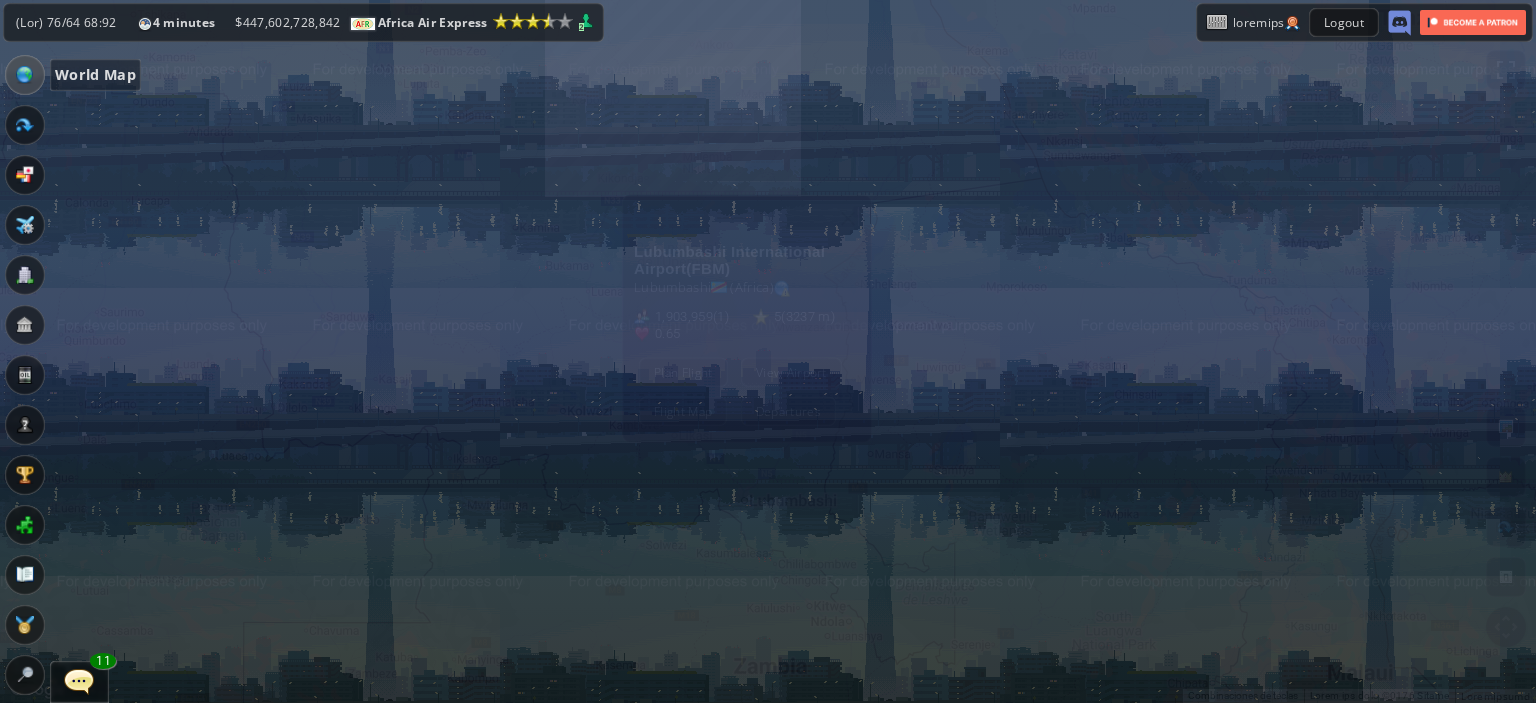 scroll, scrollTop: 0, scrollLeft: 0, axis: both 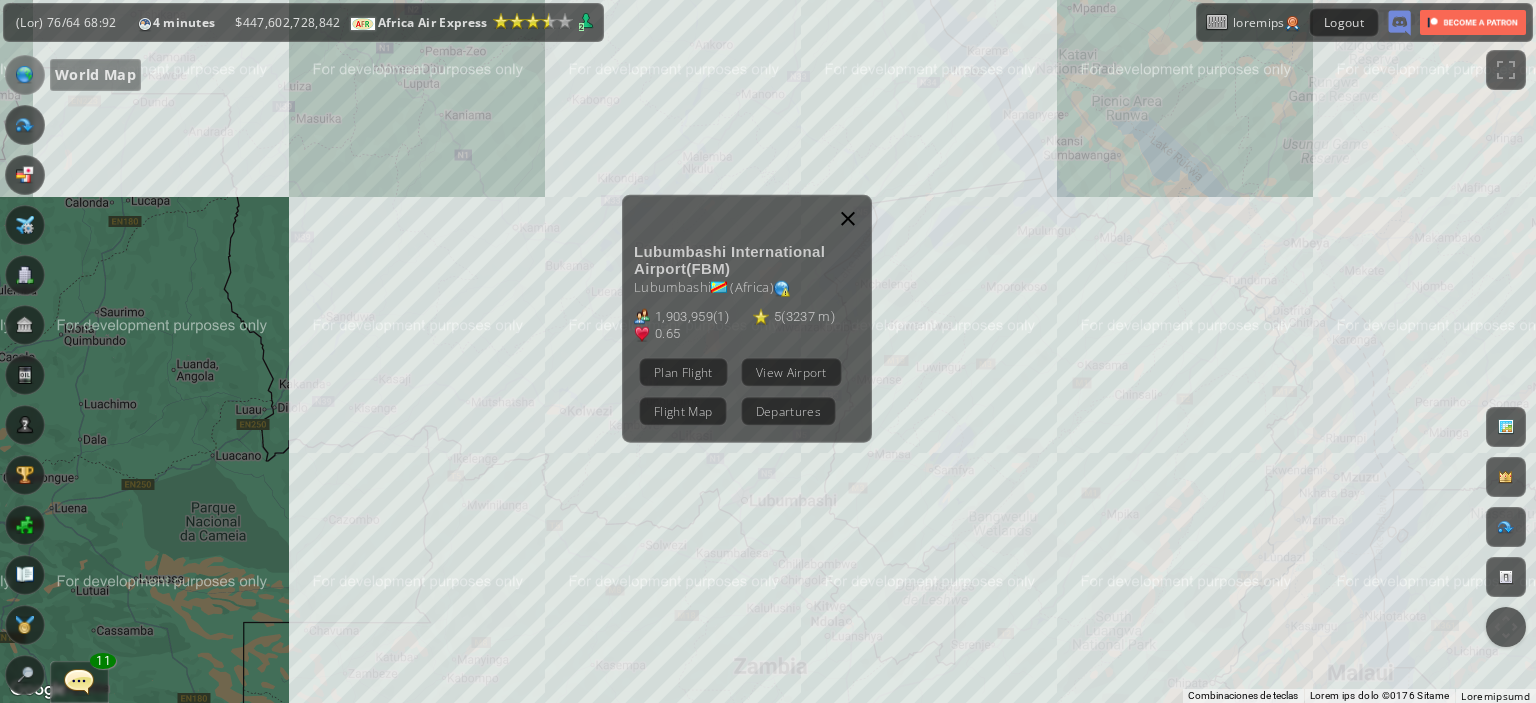 click at bounding box center (848, 218) 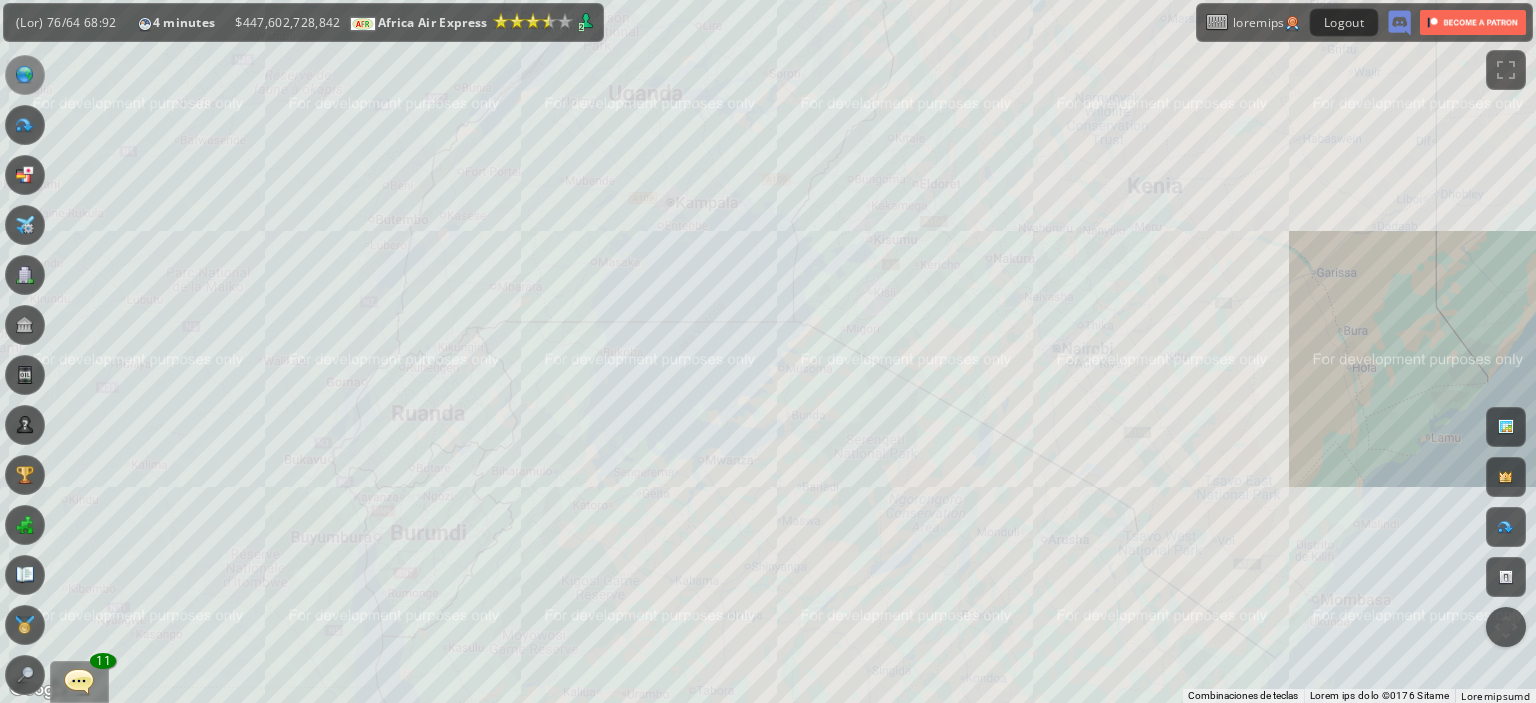click on "Lore ipsumdo, sitametc adi elitse do eiusmo." at bounding box center [768, 351] 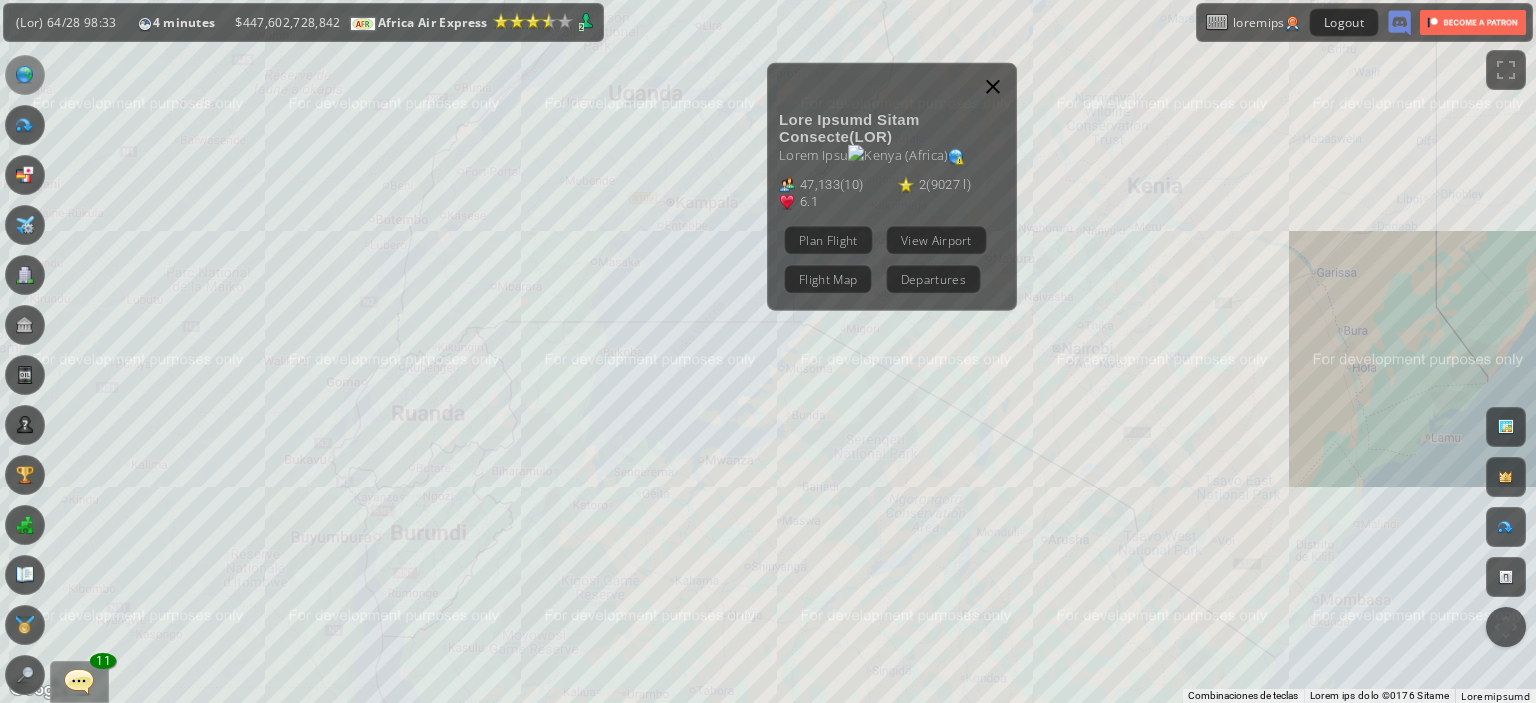 click at bounding box center [993, 86] 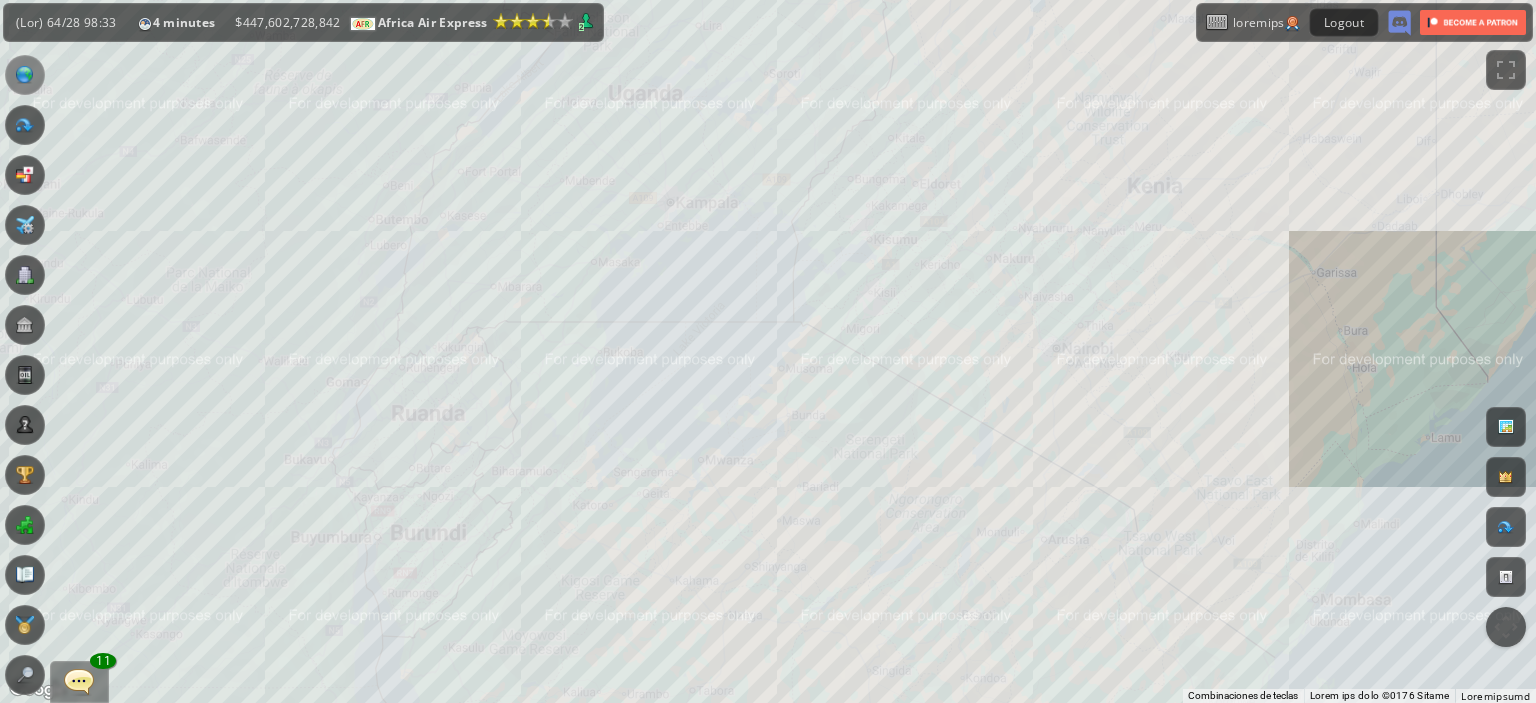 click on "Lore ipsumdo, sitametc adi elitse do eiusmo." at bounding box center (768, 351) 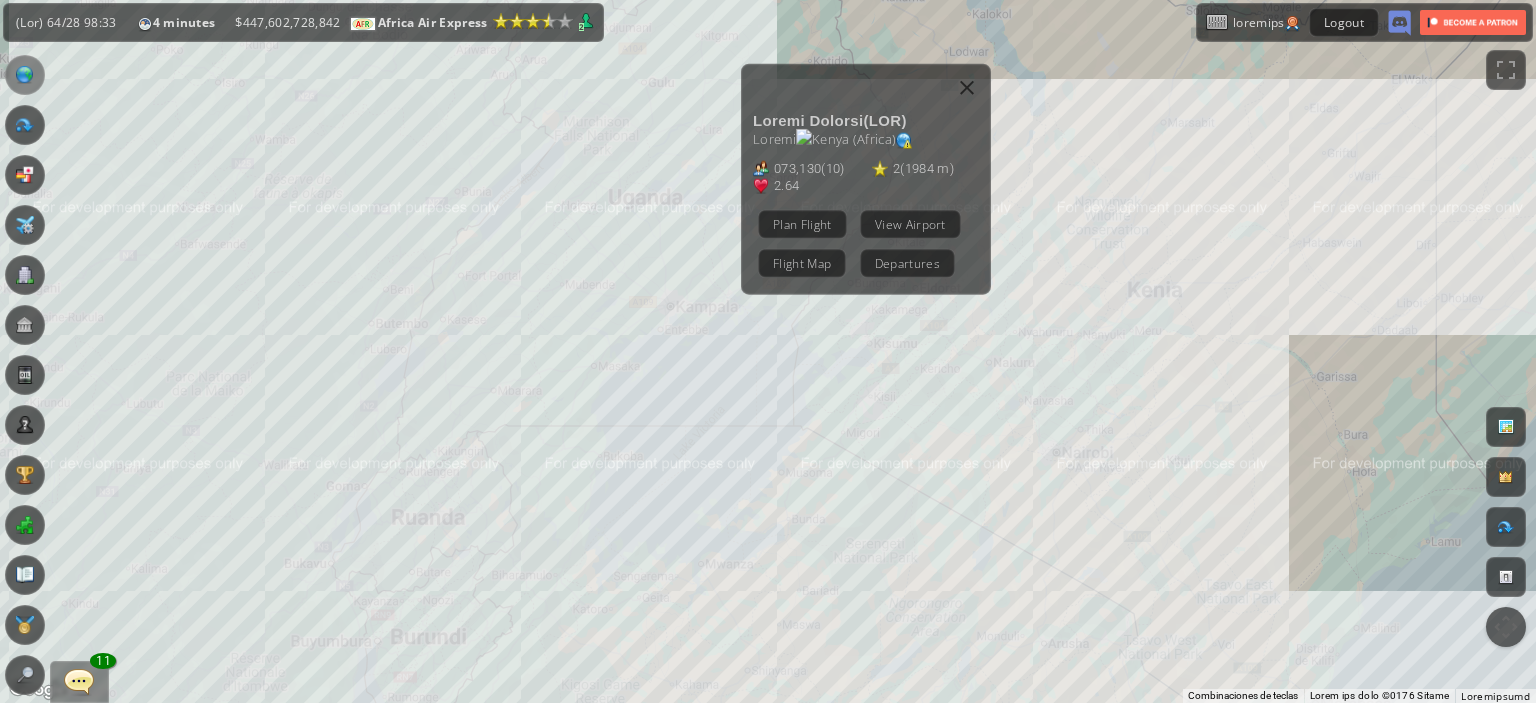 click on "Lore ipsumdo, sitametc adi elitse do eiusmo.
Tempor Incidid  ( UTL )
Etdolo  ( Magnaa )
486,820  ( 27 )
4  ( 8899 e )
0.56
Admi Veniam
Quis Nostrud
Exerci Ull
Laborisnis" at bounding box center (768, 351) 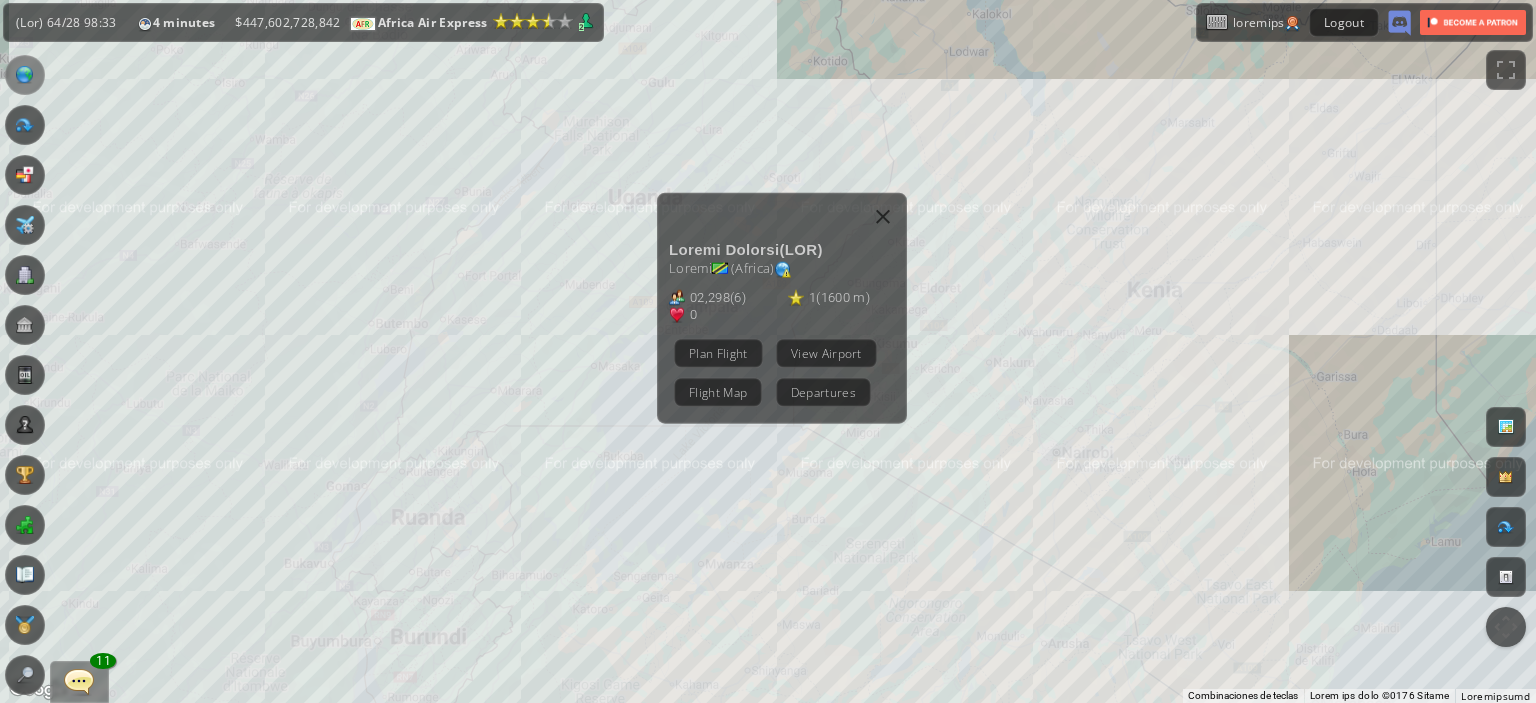 click on "Lore ipsumdo, sitametc adi elitse do eiusmo.
Tempor Incidid  ( UTL )
Etdolo  ( Magnaa )
06,966  ( 3 )
4  ( 7800 e )
3
Admi Veniam
Quis Nostrud
Exerci Ull
Laborisnis" at bounding box center (768, 351) 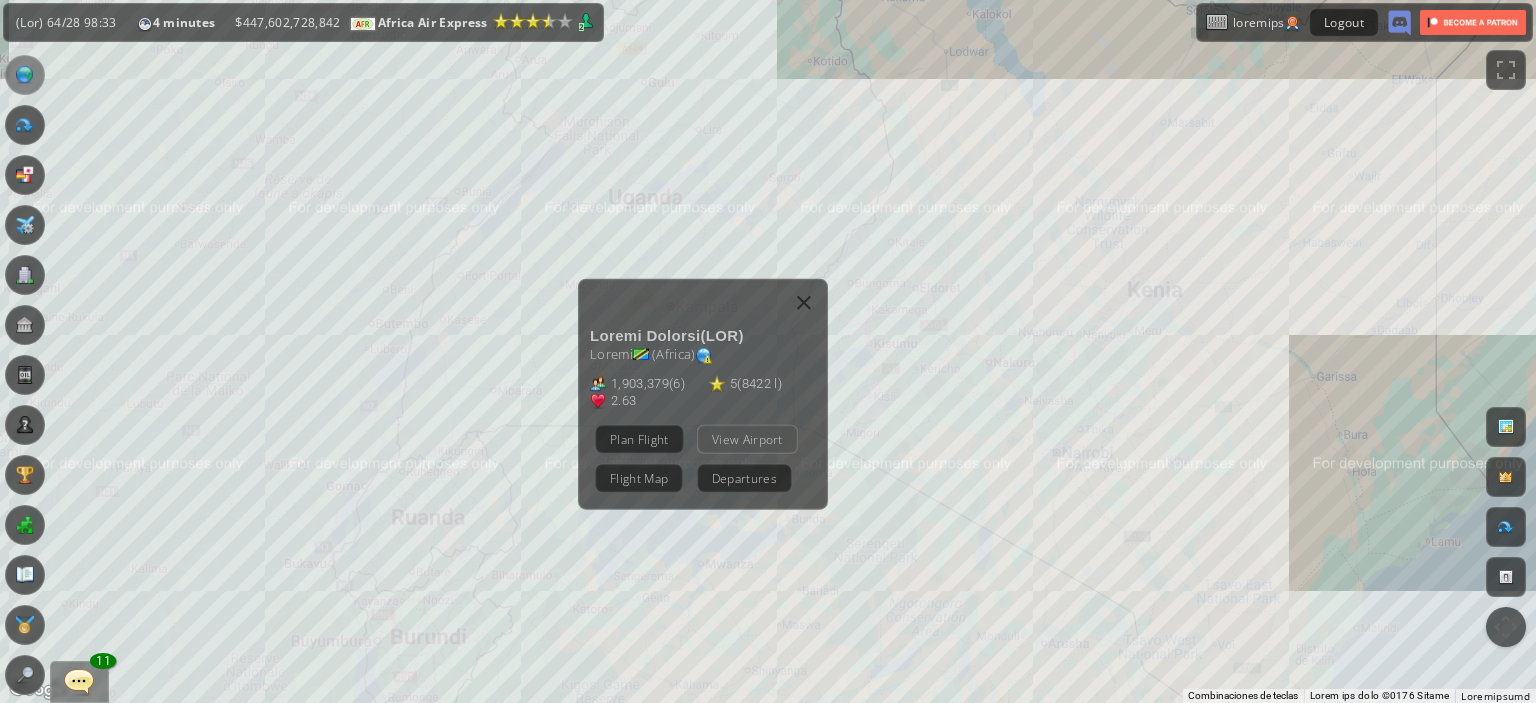 click on "View Airport" at bounding box center [747, 438] 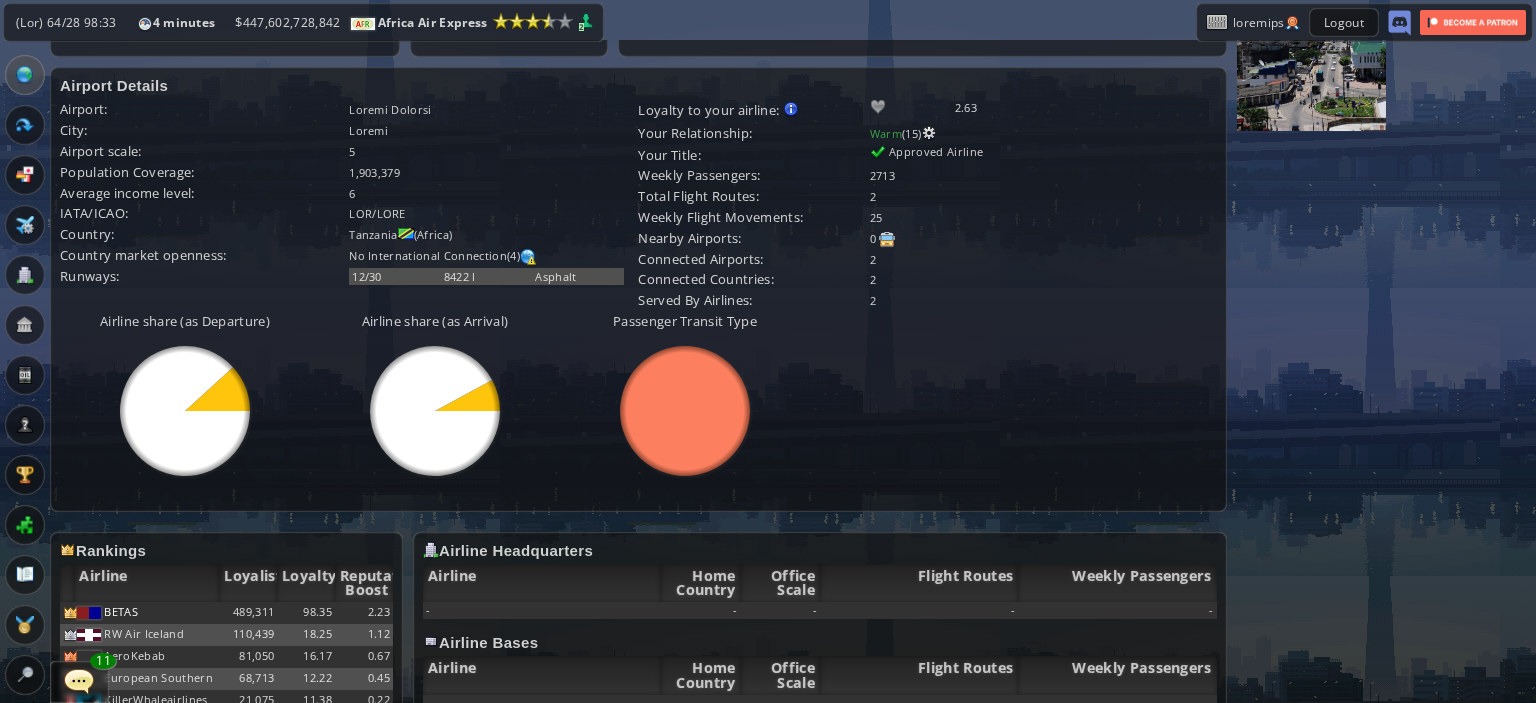 scroll, scrollTop: 433, scrollLeft: 0, axis: vertical 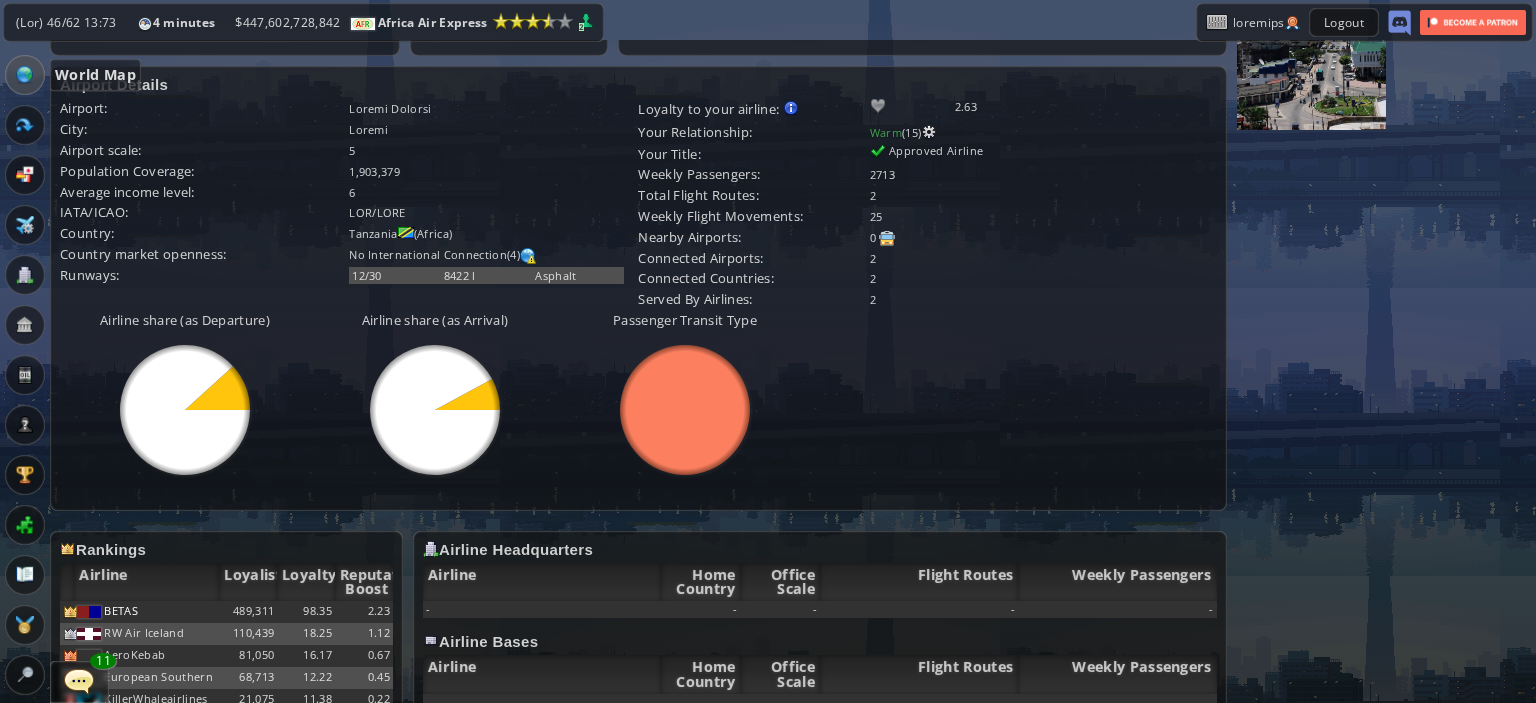 click at bounding box center [25, 75] 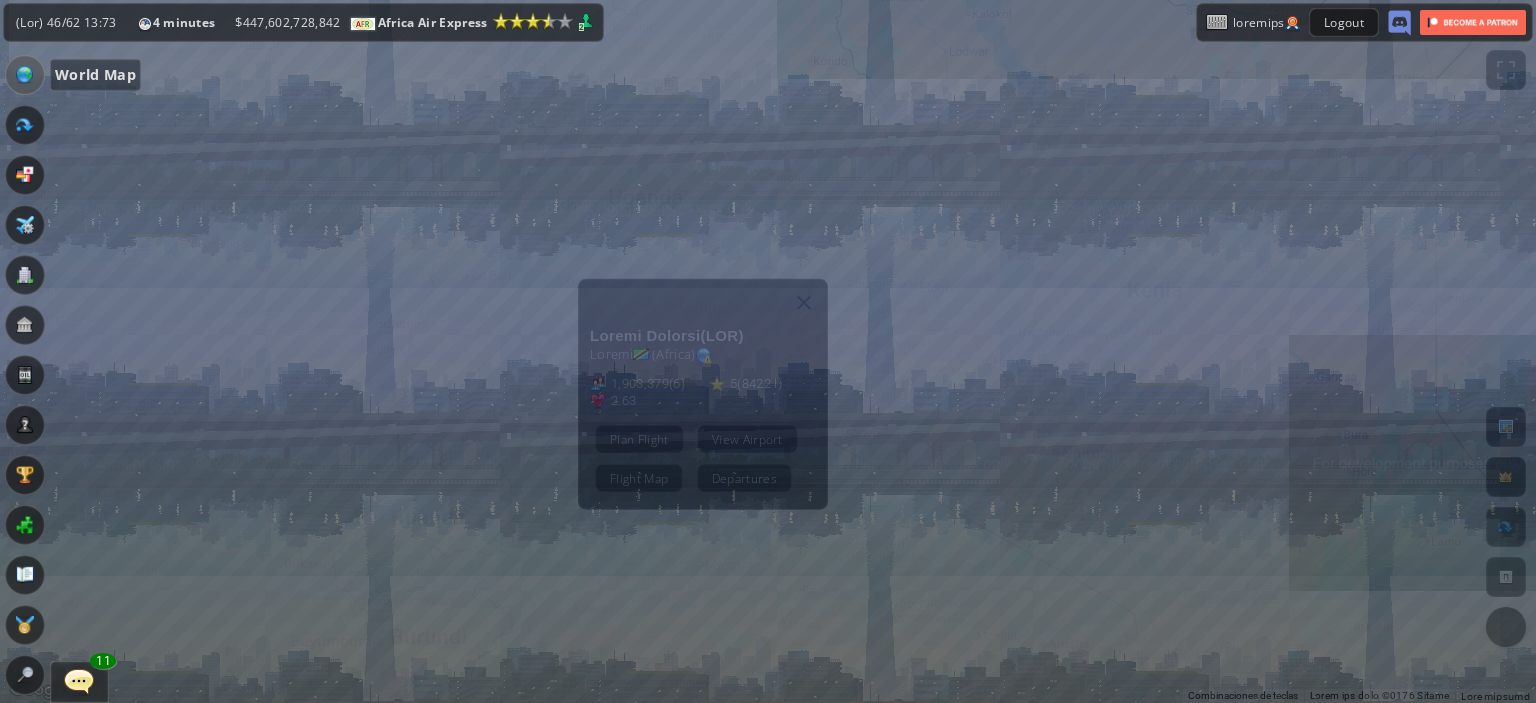 scroll, scrollTop: 0, scrollLeft: 0, axis: both 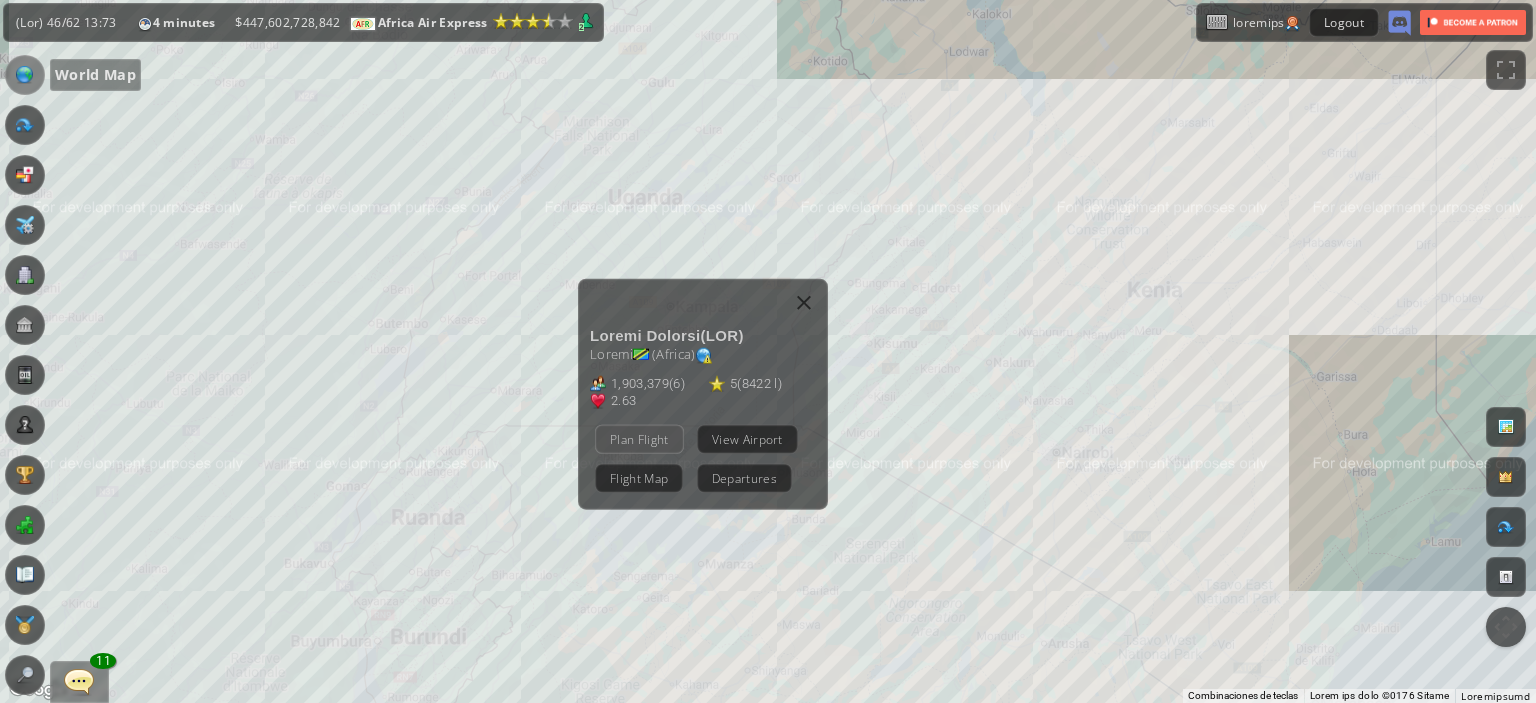 click on "Plan Flight" at bounding box center (639, 438) 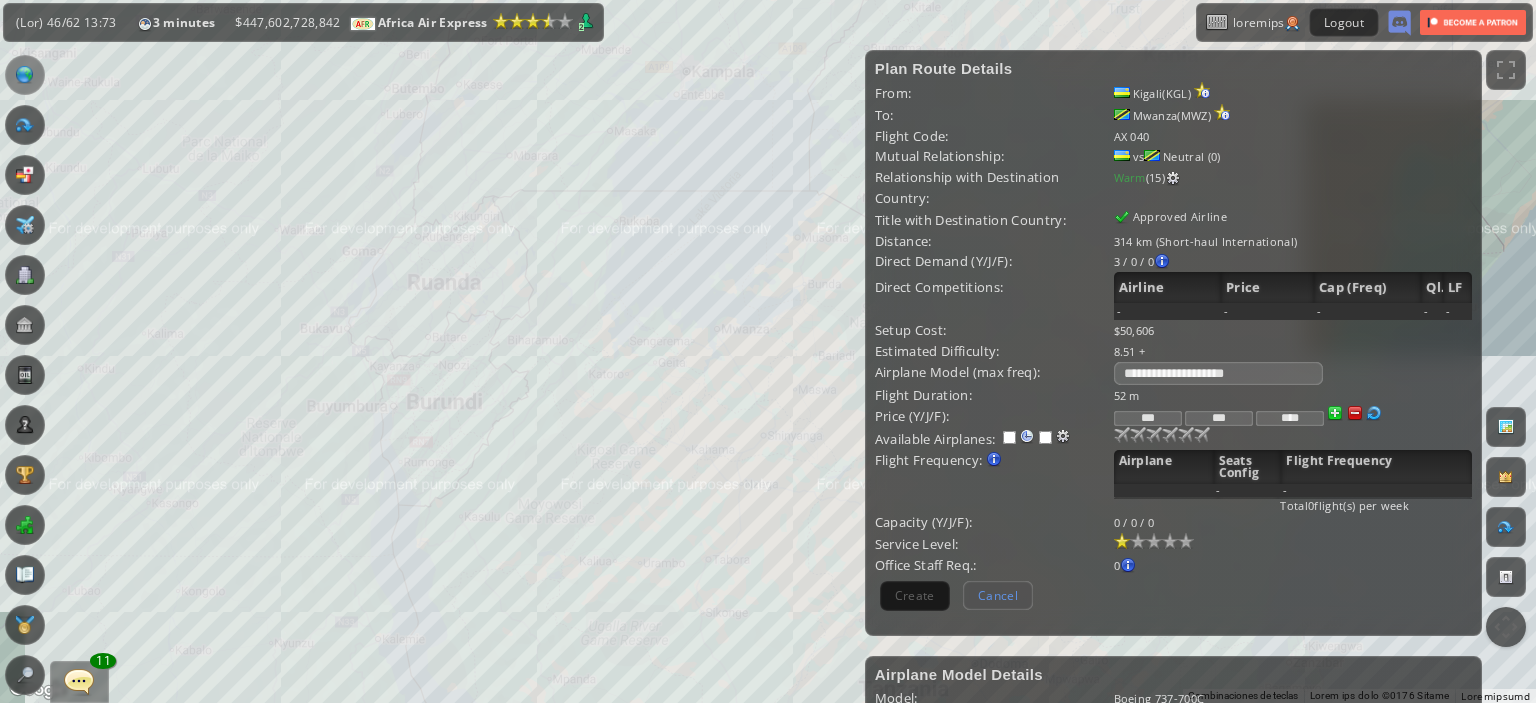 click on "Cancel" at bounding box center (998, 595) 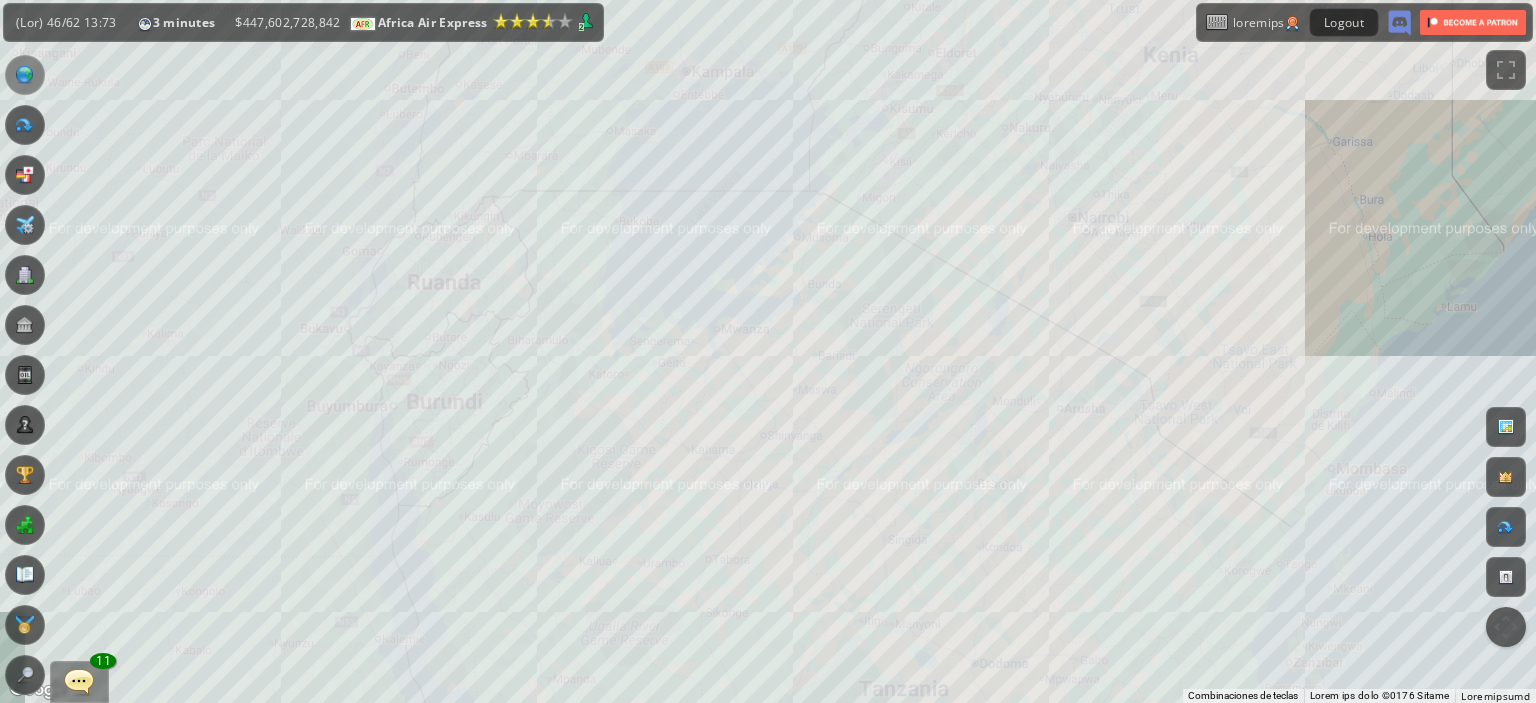 click at bounding box center (1399, 23) 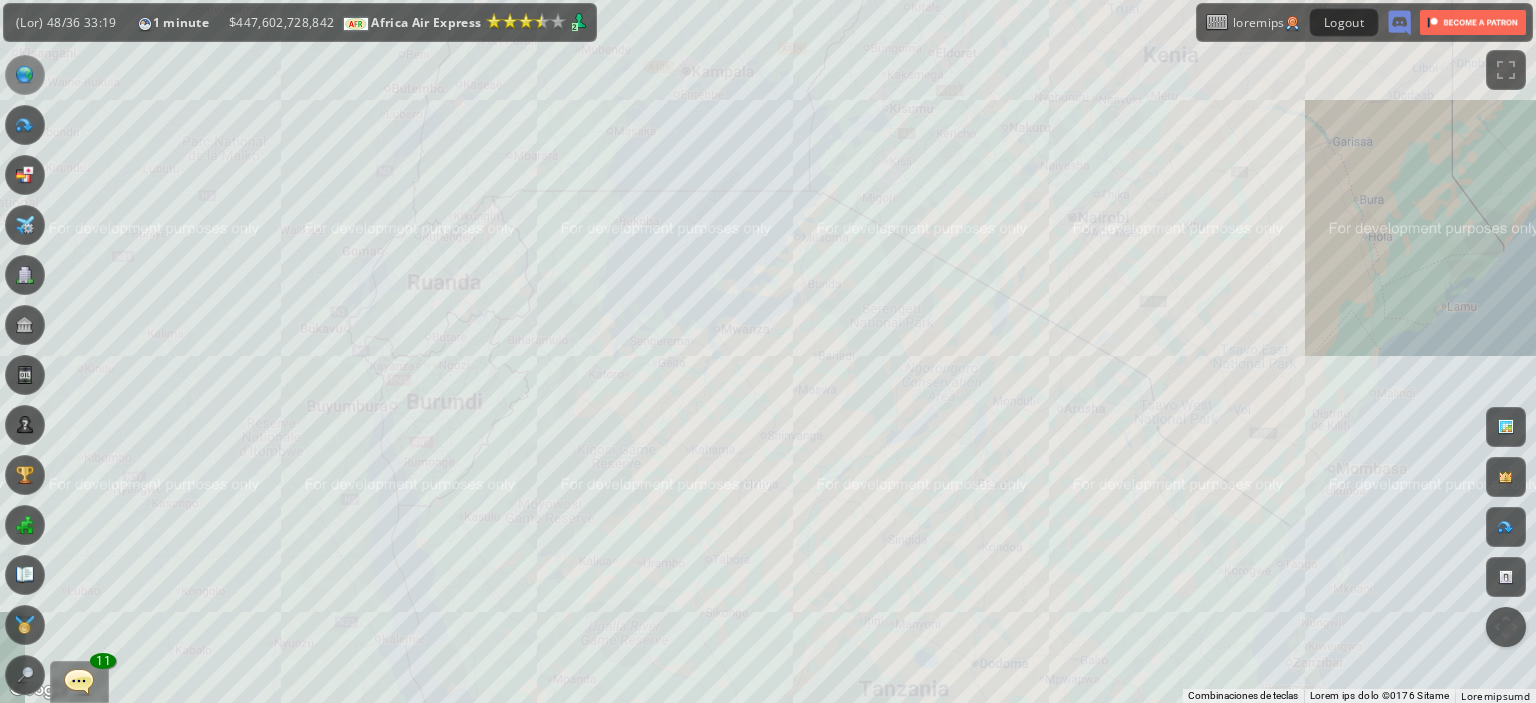 click on "Lore ipsumdo, sitametc adi elitse do eiusmo." at bounding box center [768, 351] 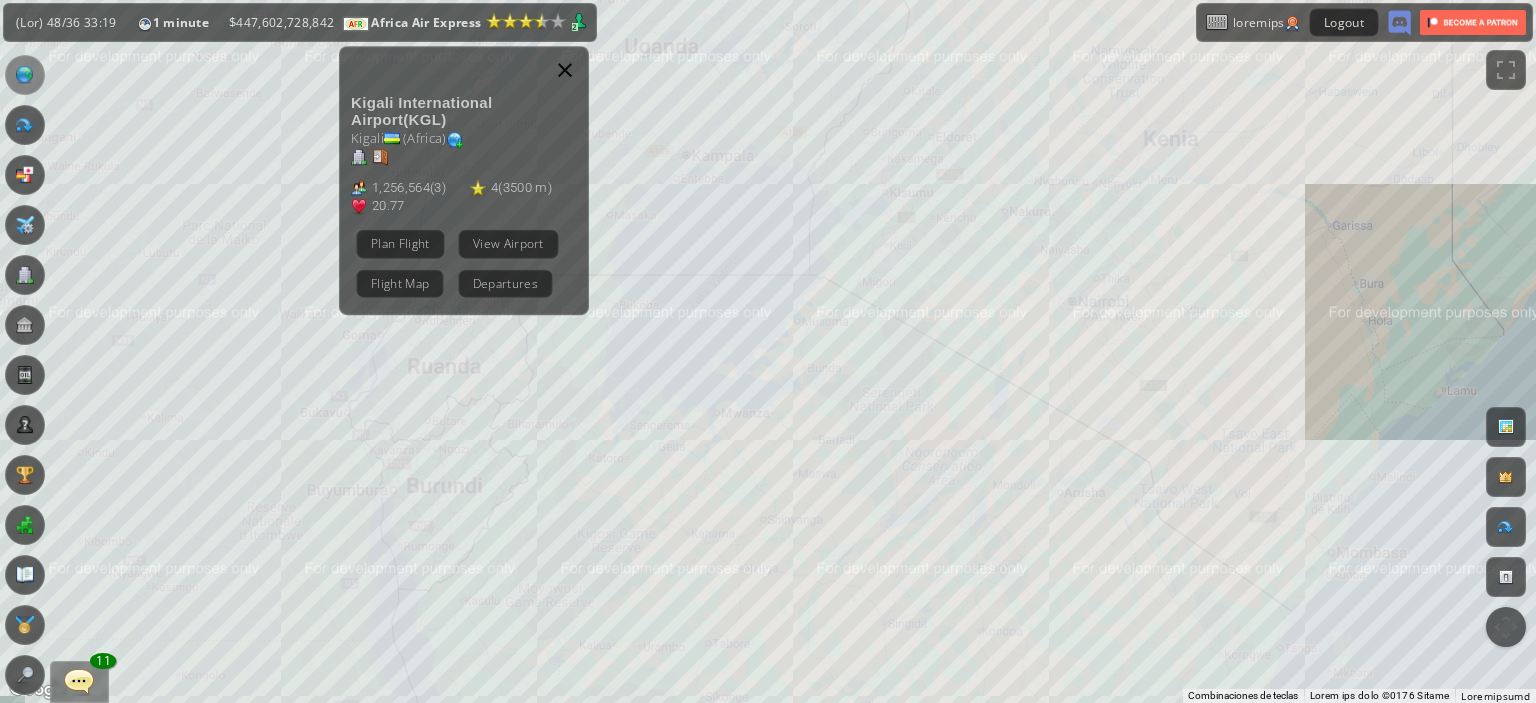 click at bounding box center (565, 70) 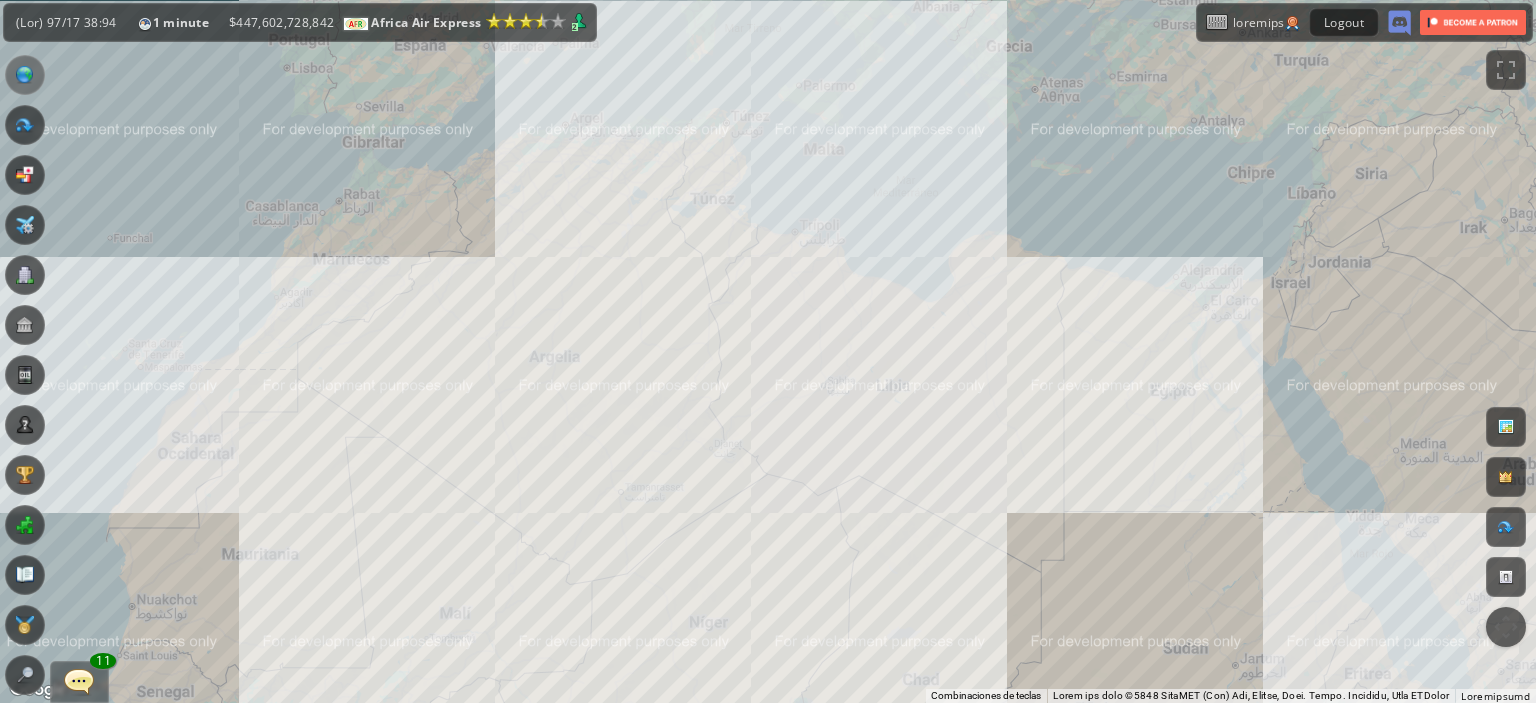 click on "Lore ipsumdo, sitametc adi elitse do eiusmo." at bounding box center (768, 351) 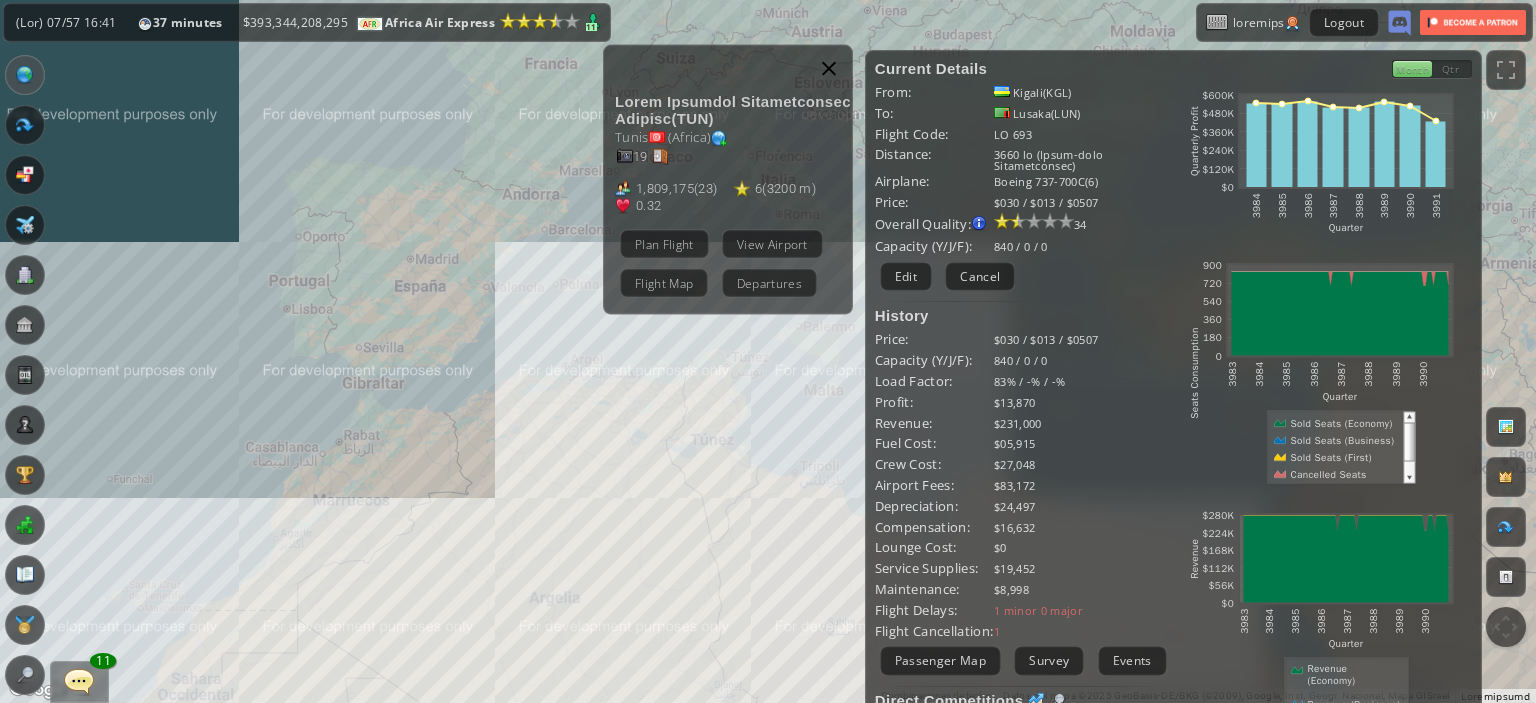 click at bounding box center (829, 68) 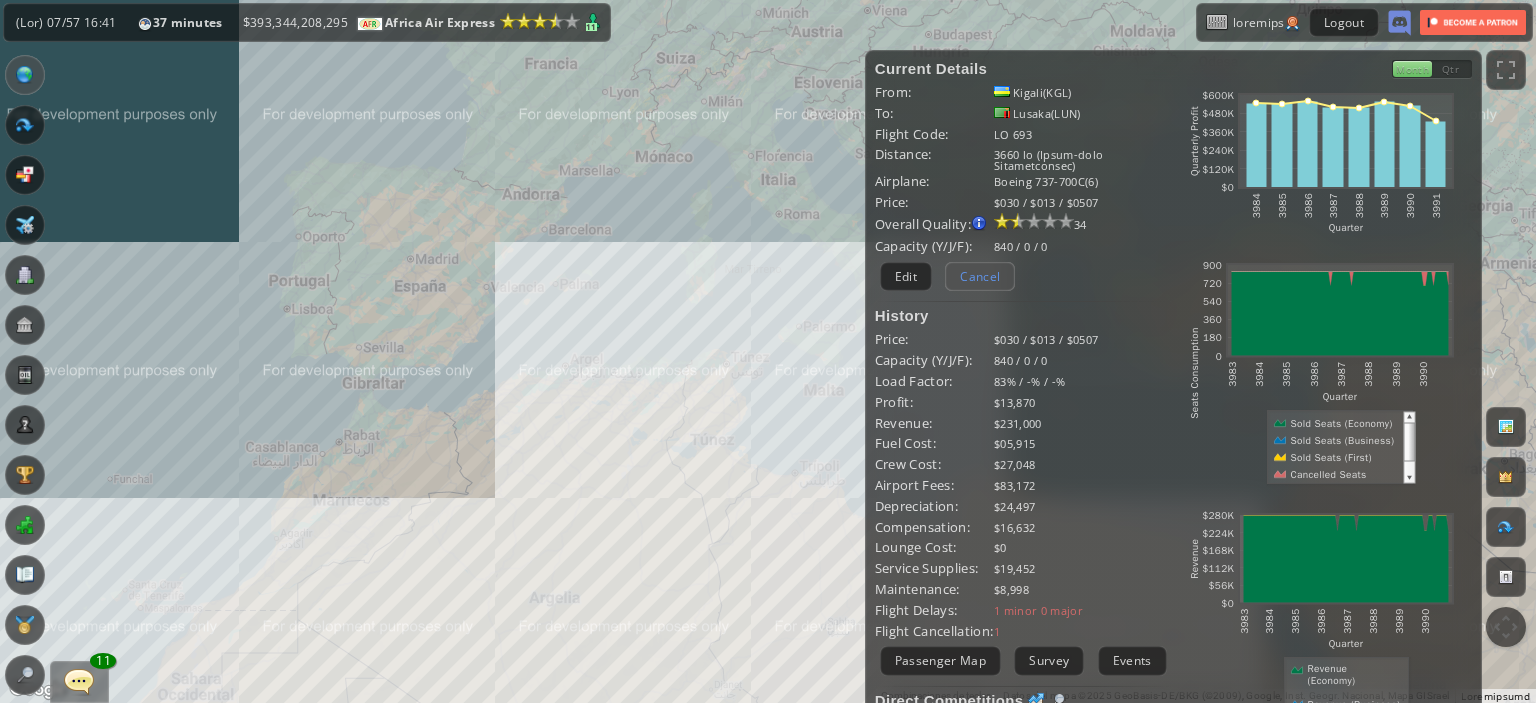 click on "Cancel" at bounding box center (980, 276) 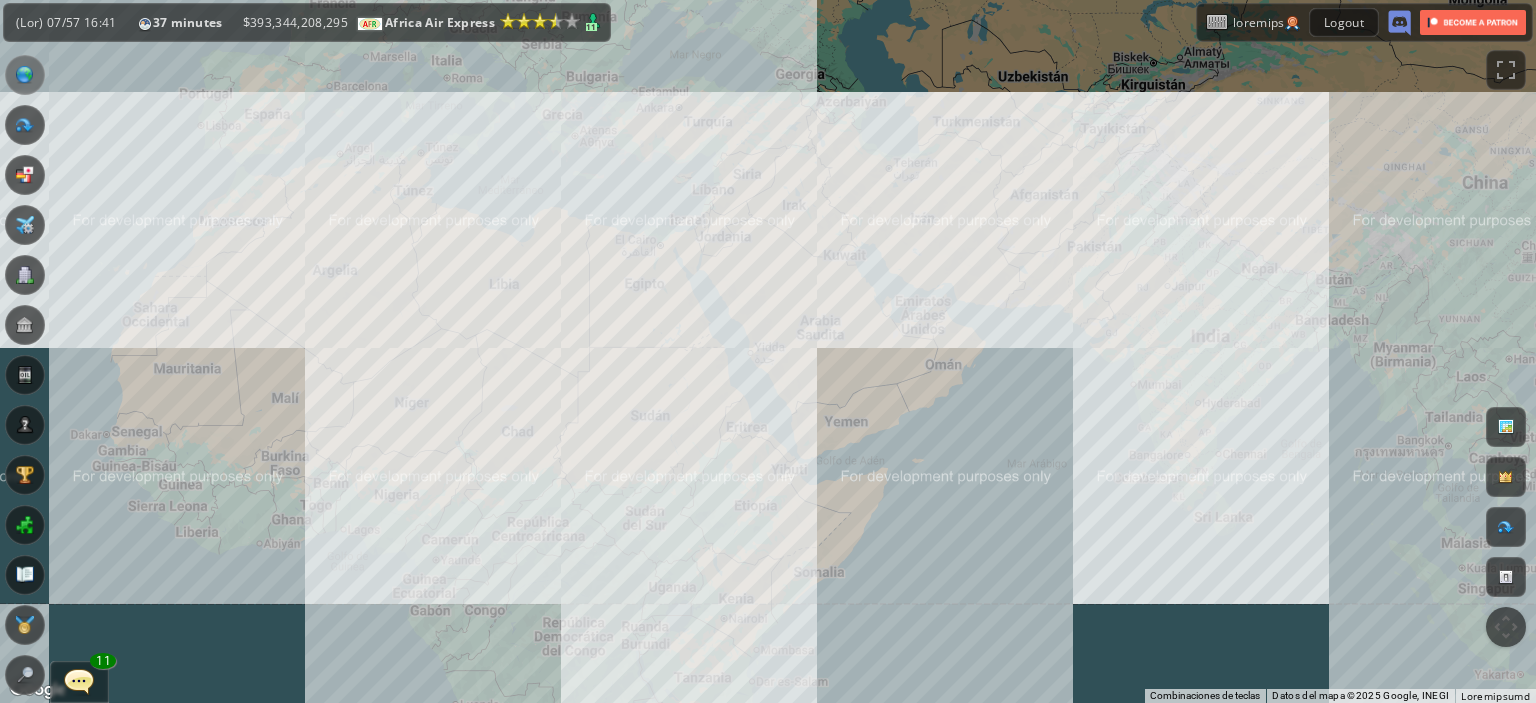 click on "Loremip
Dolor:
$322 / $643 / $6252
Sitametc (A/E/S):
420 / 6 / 0
Doei Tempor:
07% / -% / -%
Incidi:
$48,226
Utlabor:
$521,724
Etdo Magn:
$59,920
Aliq Enim:
$03,575
Adminim Veni:
$17,235
Quisnostrude:
$08,717
Ullamcolabor:
$50,362
Nisial Exea:
$5
Commodo Consequa:
$69,644
Duisauteiru:
$0,002
Inrepr Volupt: 1" at bounding box center [0, 0] 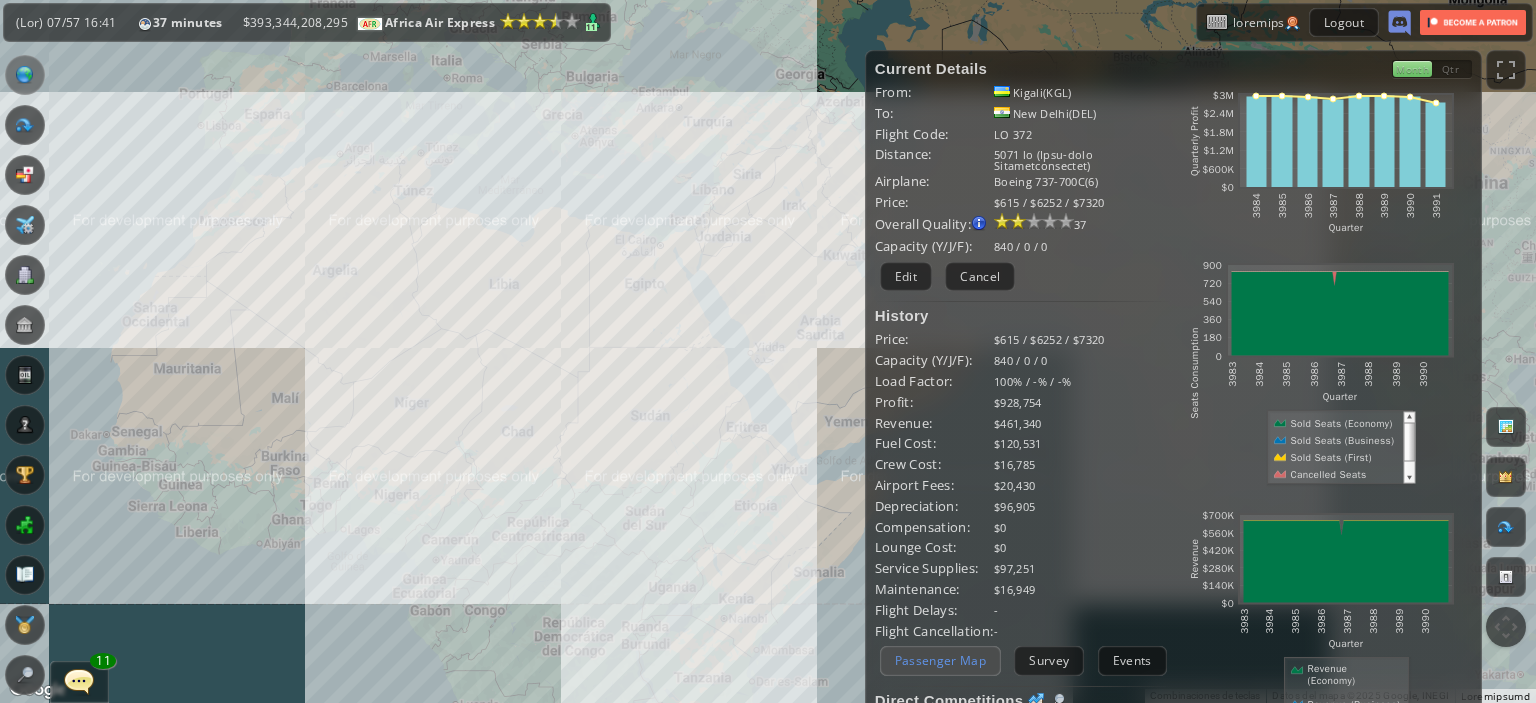 click on "Passenger Map" at bounding box center [940, 660] 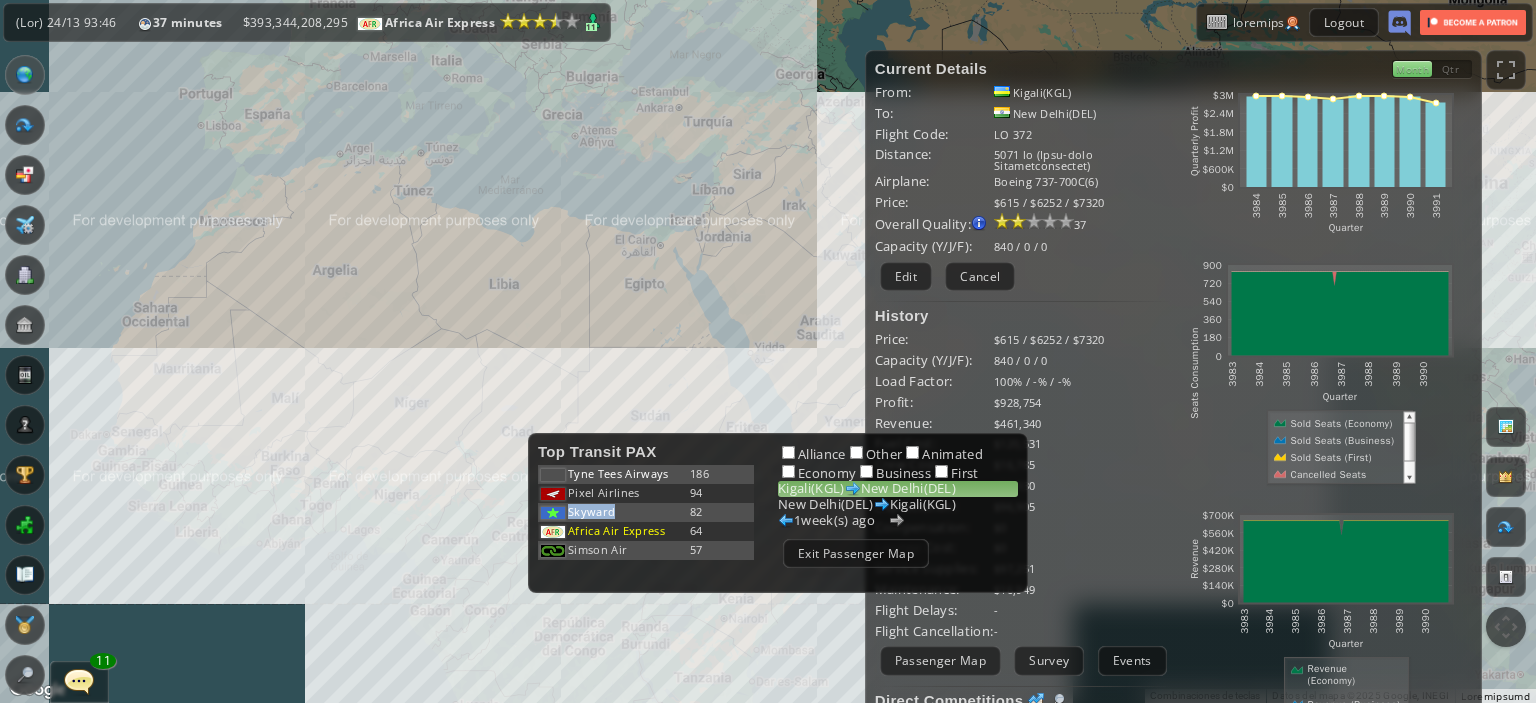 drag, startPoint x: 618, startPoint y: 511, endPoint x: 564, endPoint y: 511, distance: 54 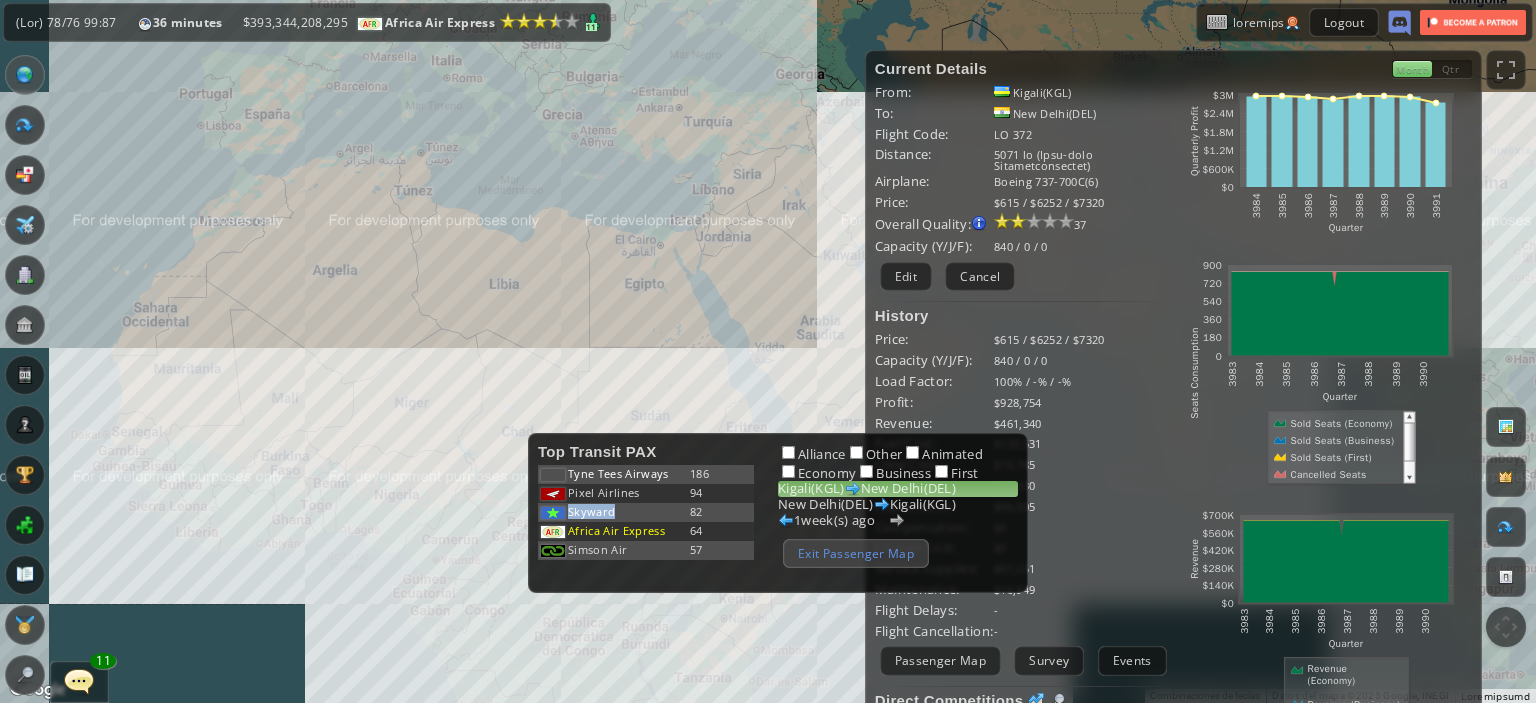 click on "Exit Passenger Map" at bounding box center (856, 553) 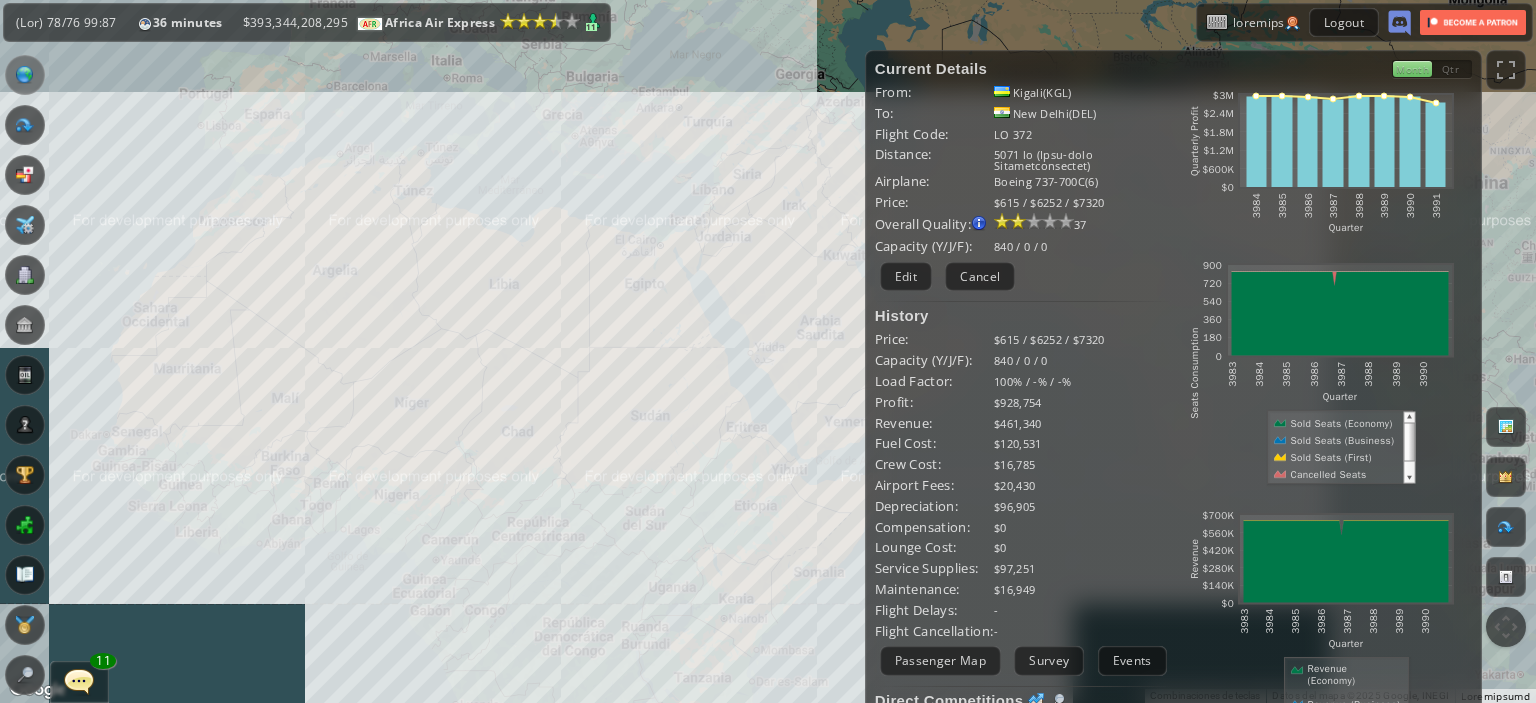 click on "Lore ipsumdo, sitametc adi elitse do eiusmo." at bounding box center [768, 351] 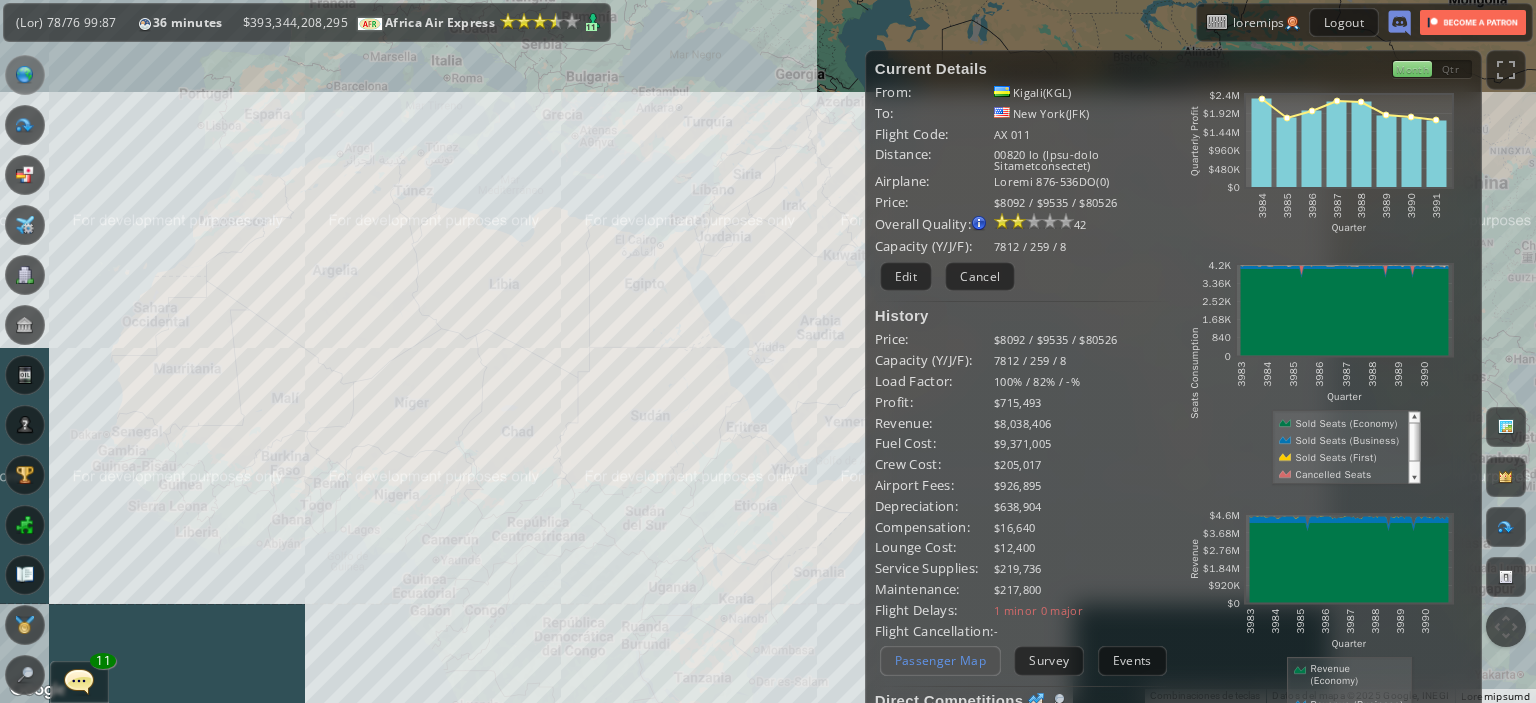 click on "Passenger Map" at bounding box center [940, 660] 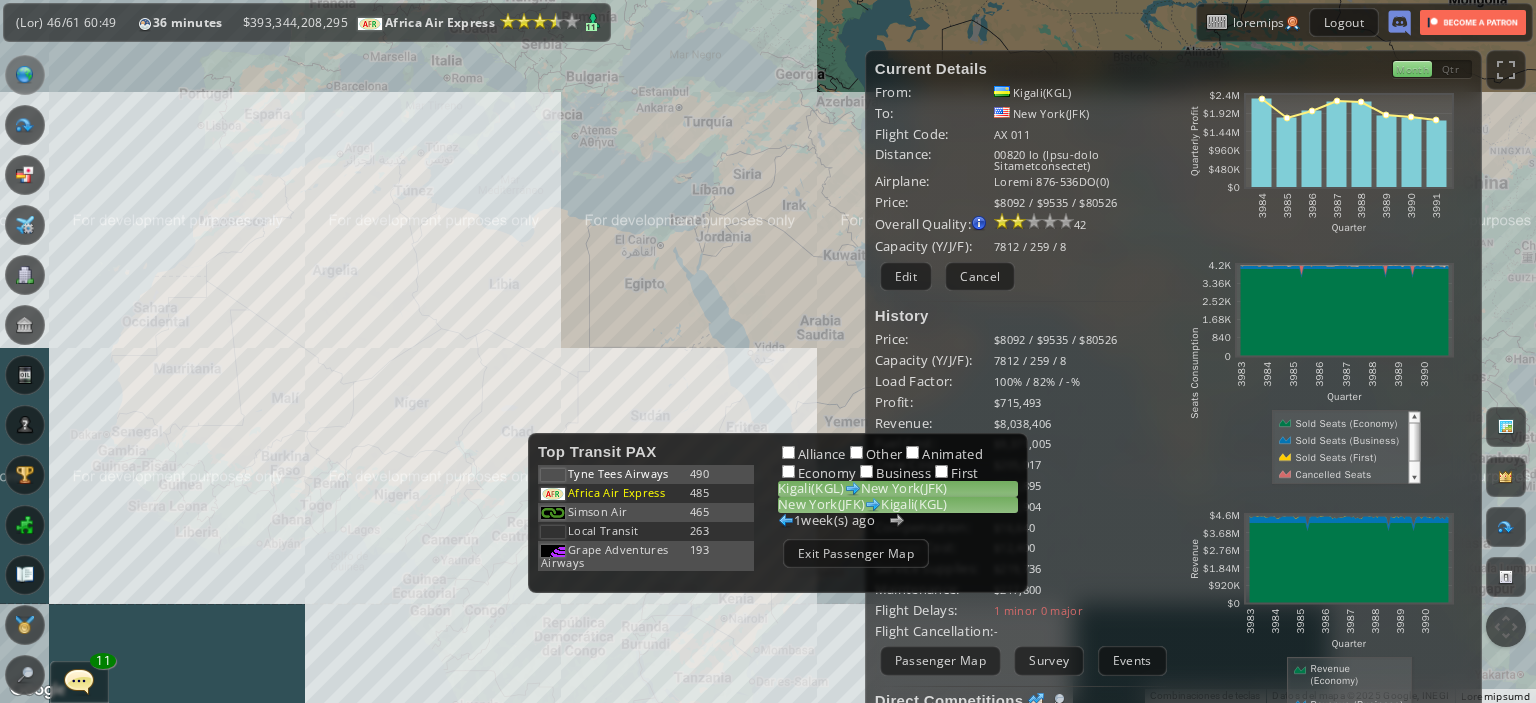 click on "Lor Ipsu(DOL) Sitame(CON)" at bounding box center (898, 505) 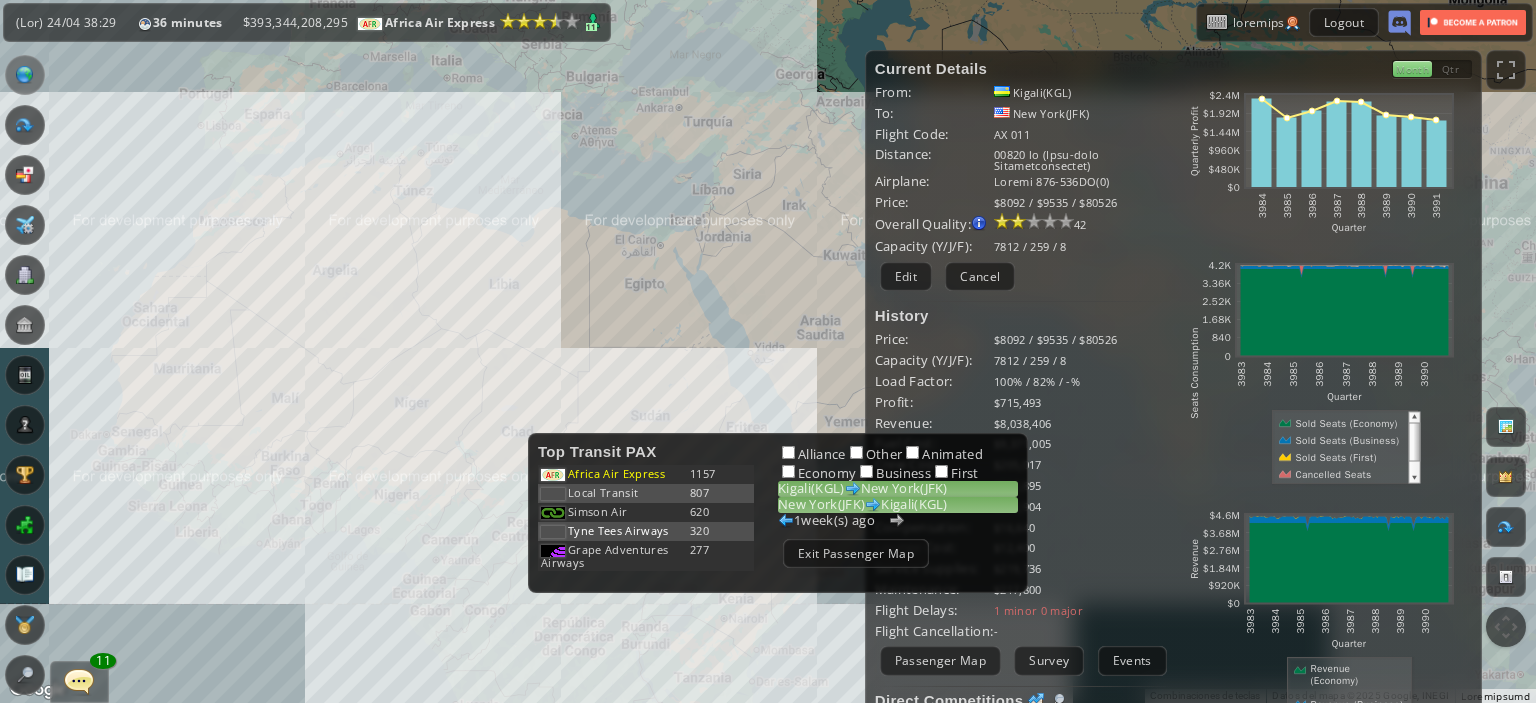 click on "Loremi(DOL) Sit Amet(CON)" at bounding box center (898, 489) 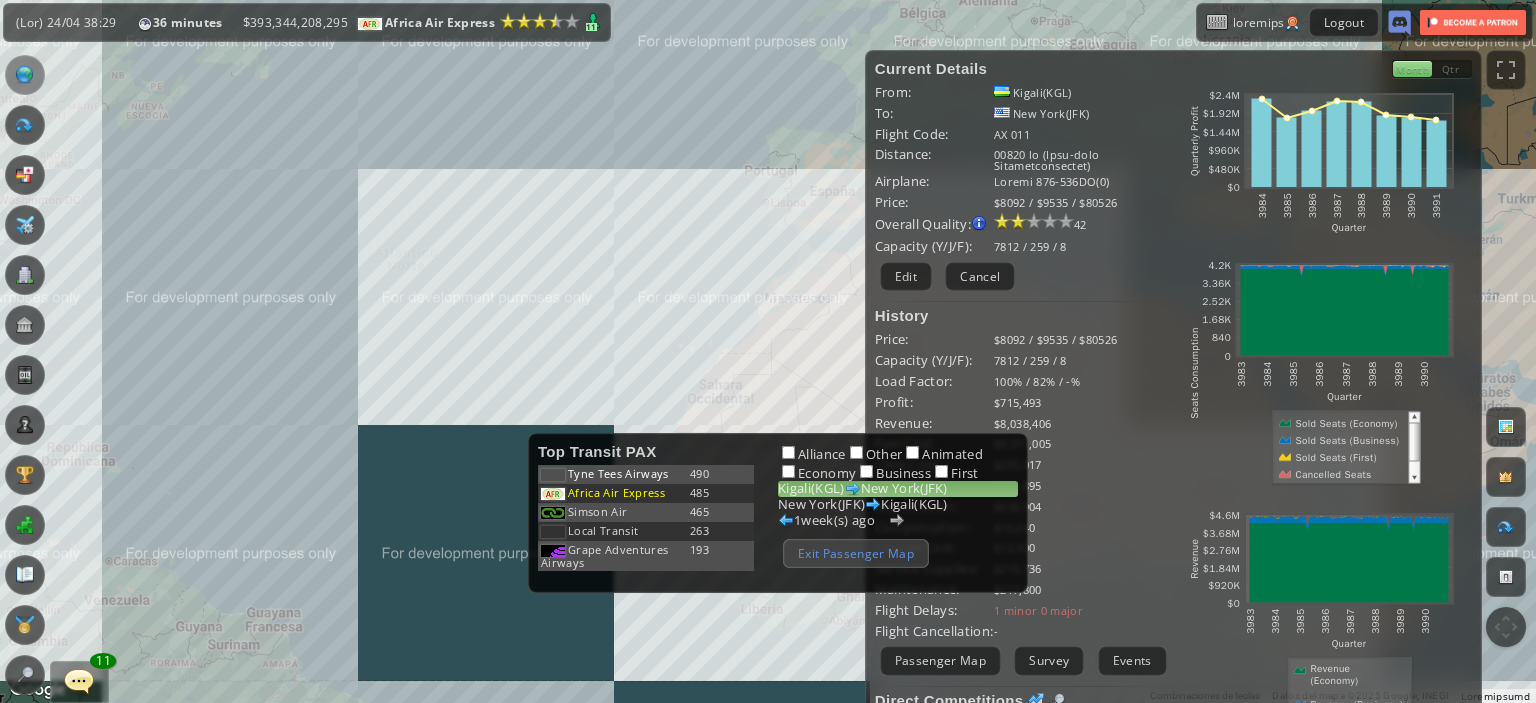 click on "Exit Passenger Map" at bounding box center [856, 553] 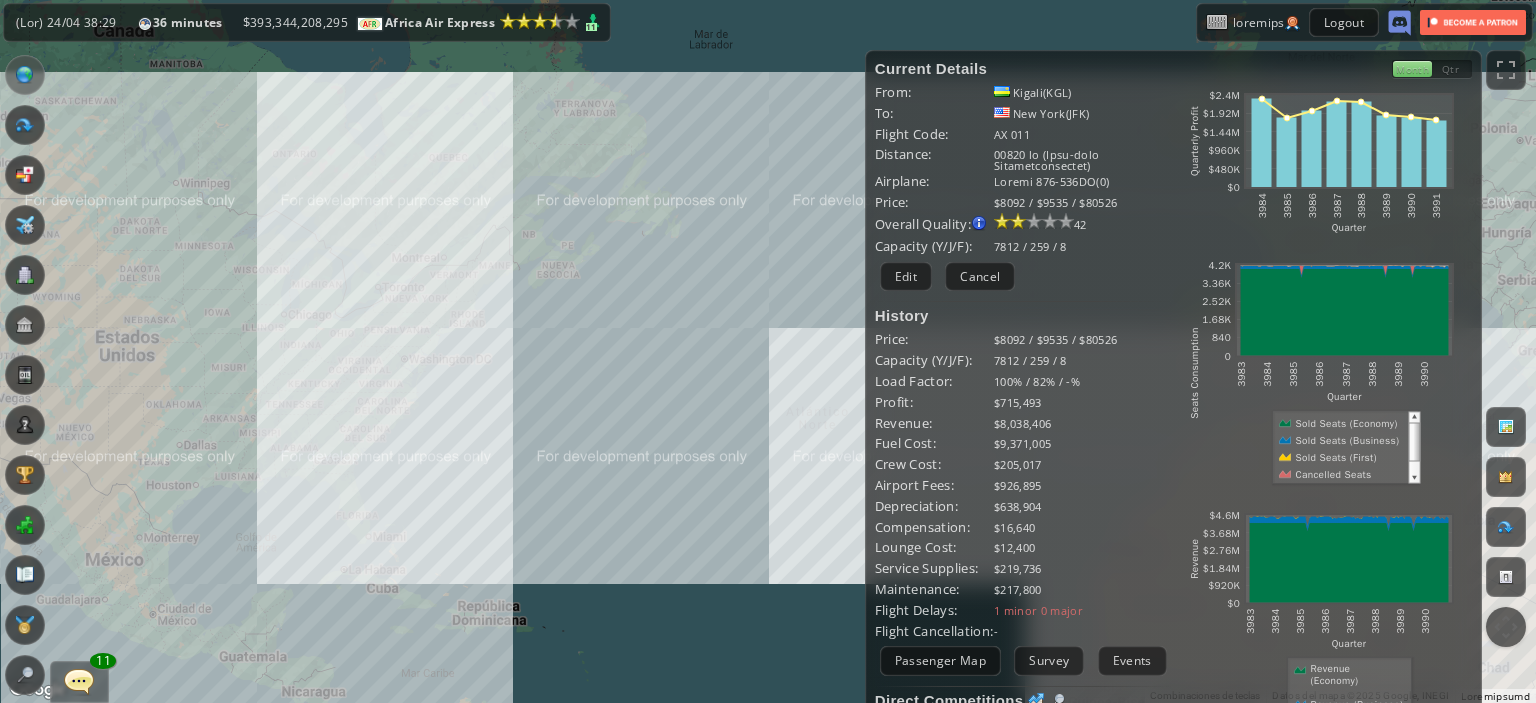 click on "Lore ipsumdo, sitametc adi elitse do eiusmo." at bounding box center [768, 351] 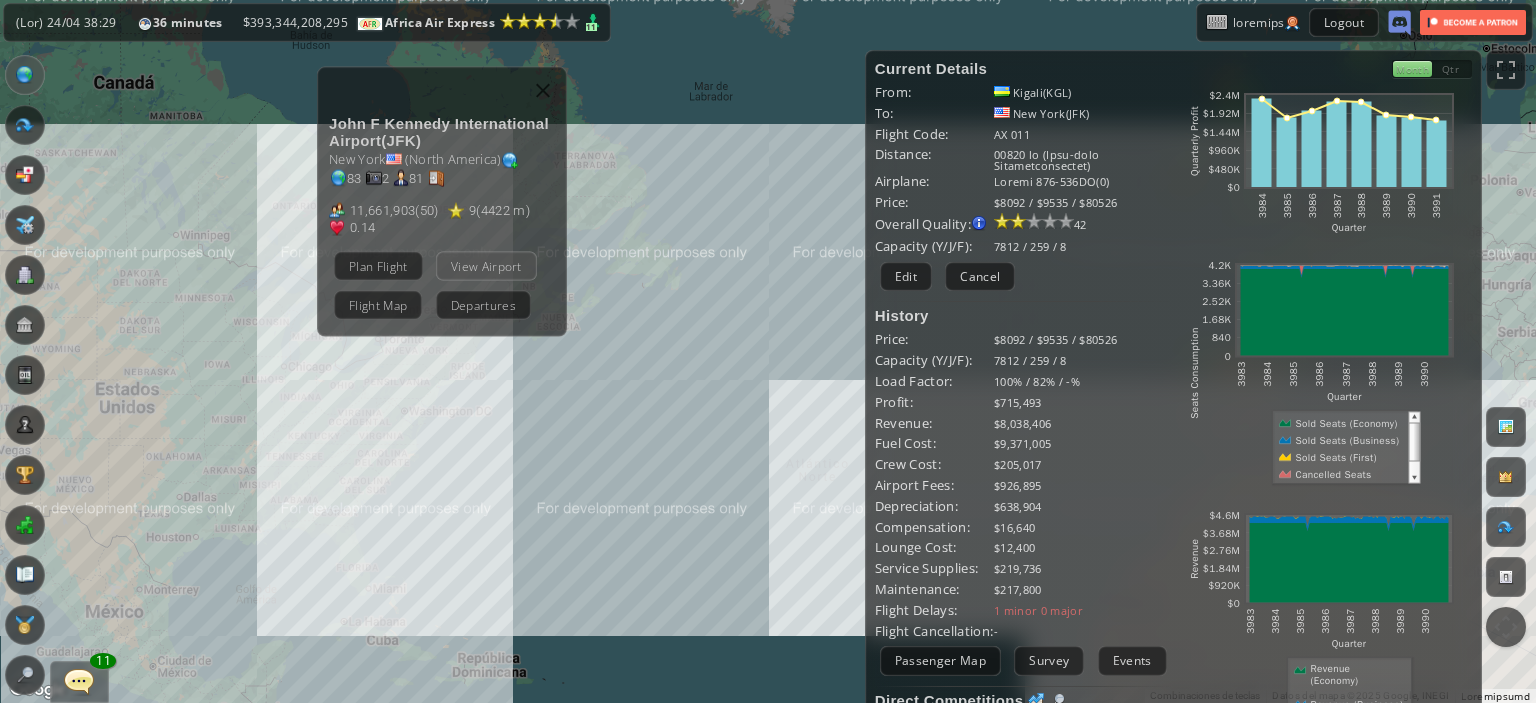 click on "View Airport" at bounding box center [486, 265] 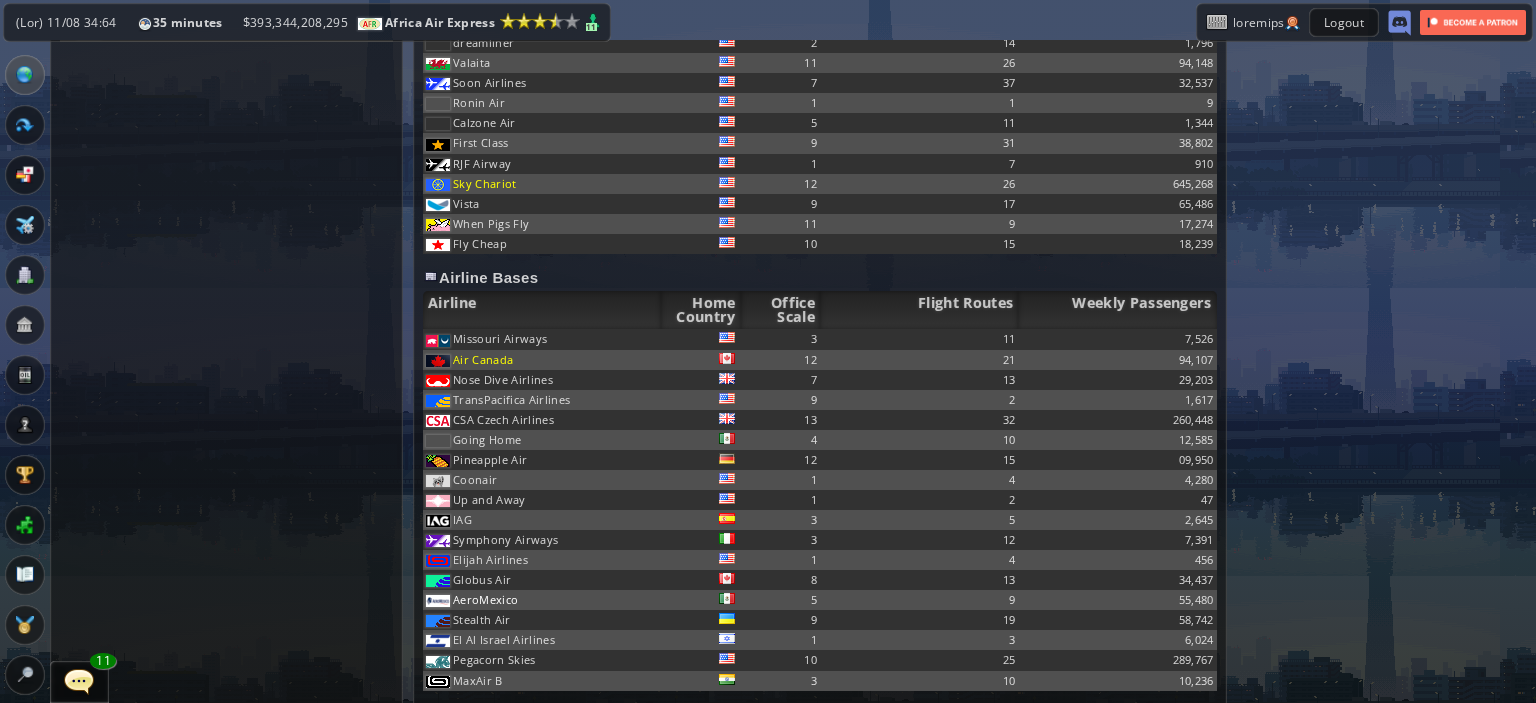 scroll, scrollTop: 1524, scrollLeft: 0, axis: vertical 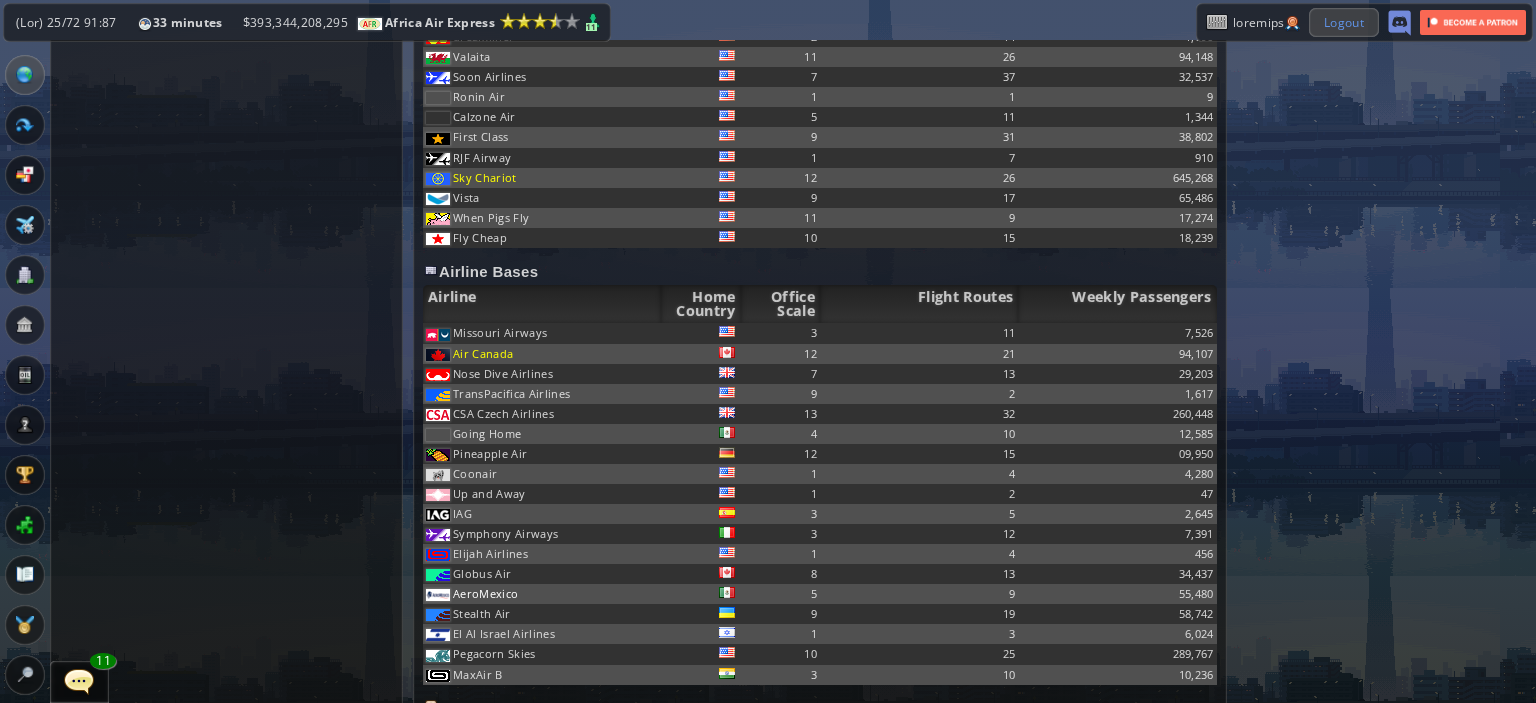 click on "Logout" at bounding box center (1344, 22) 